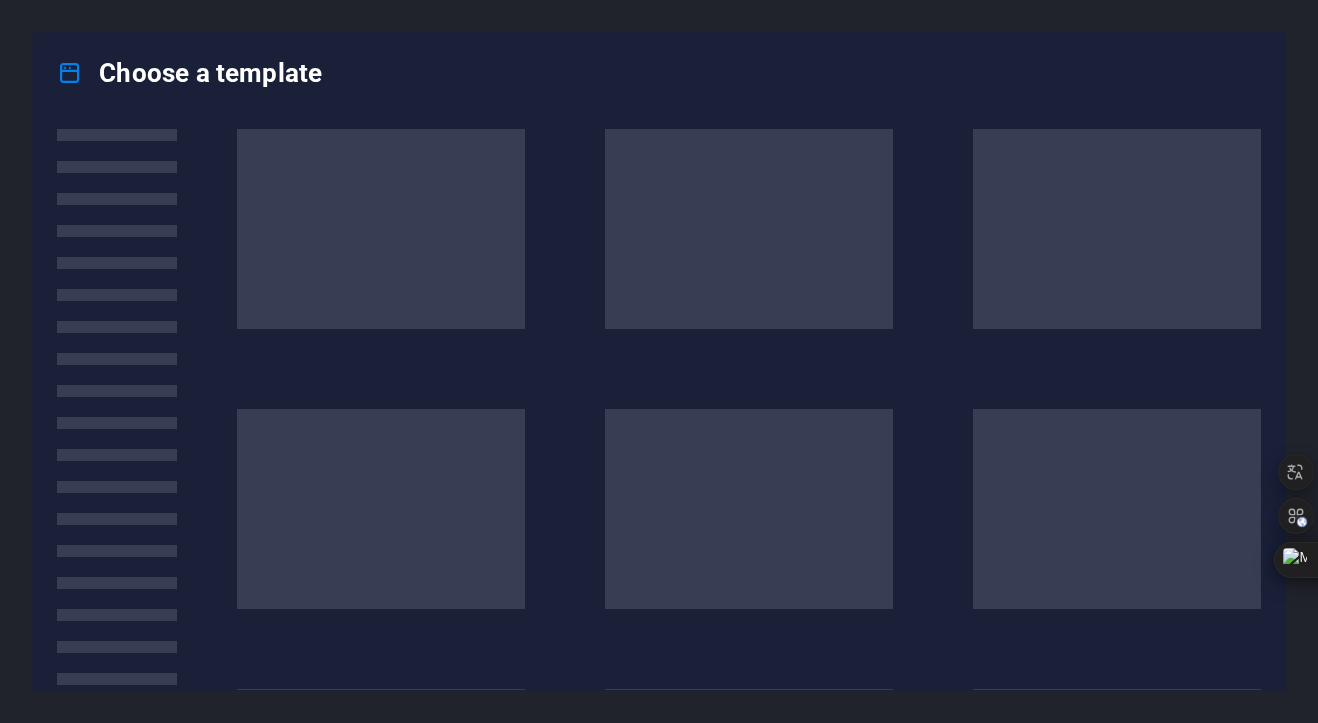 scroll, scrollTop: 0, scrollLeft: 0, axis: both 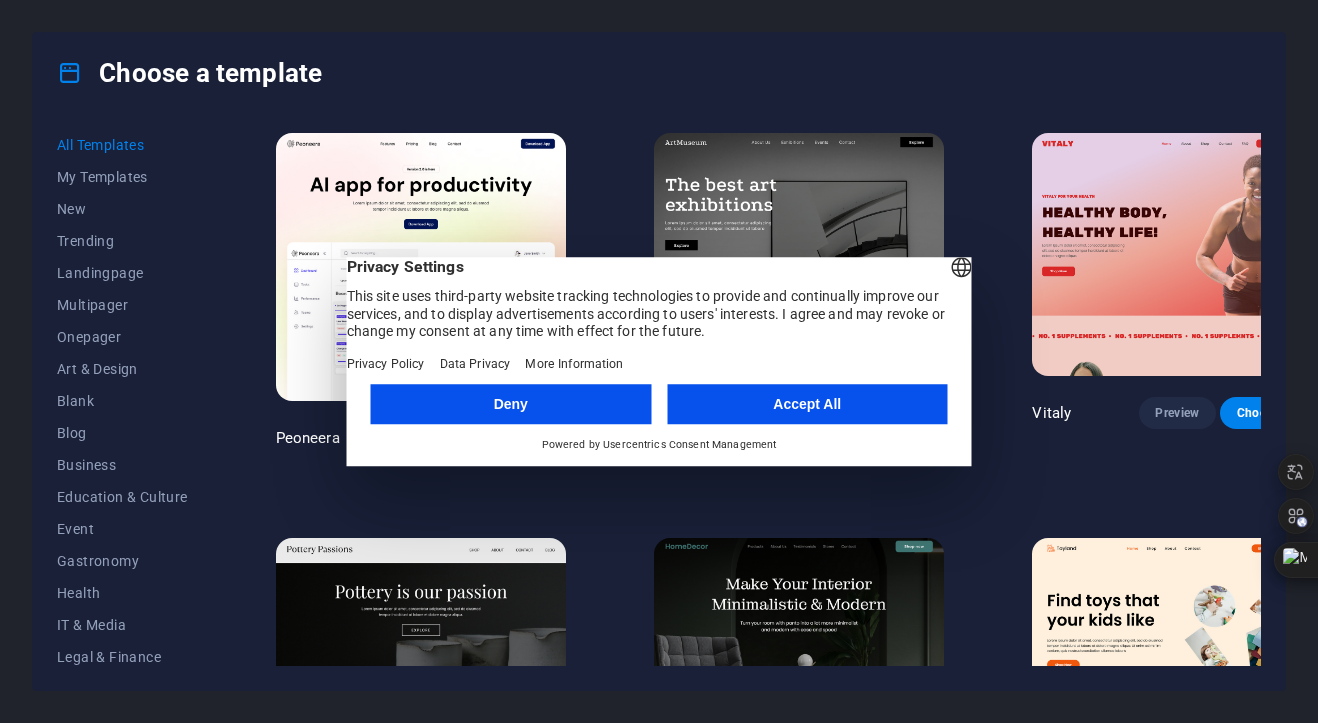click on "Deny" at bounding box center [511, 404] 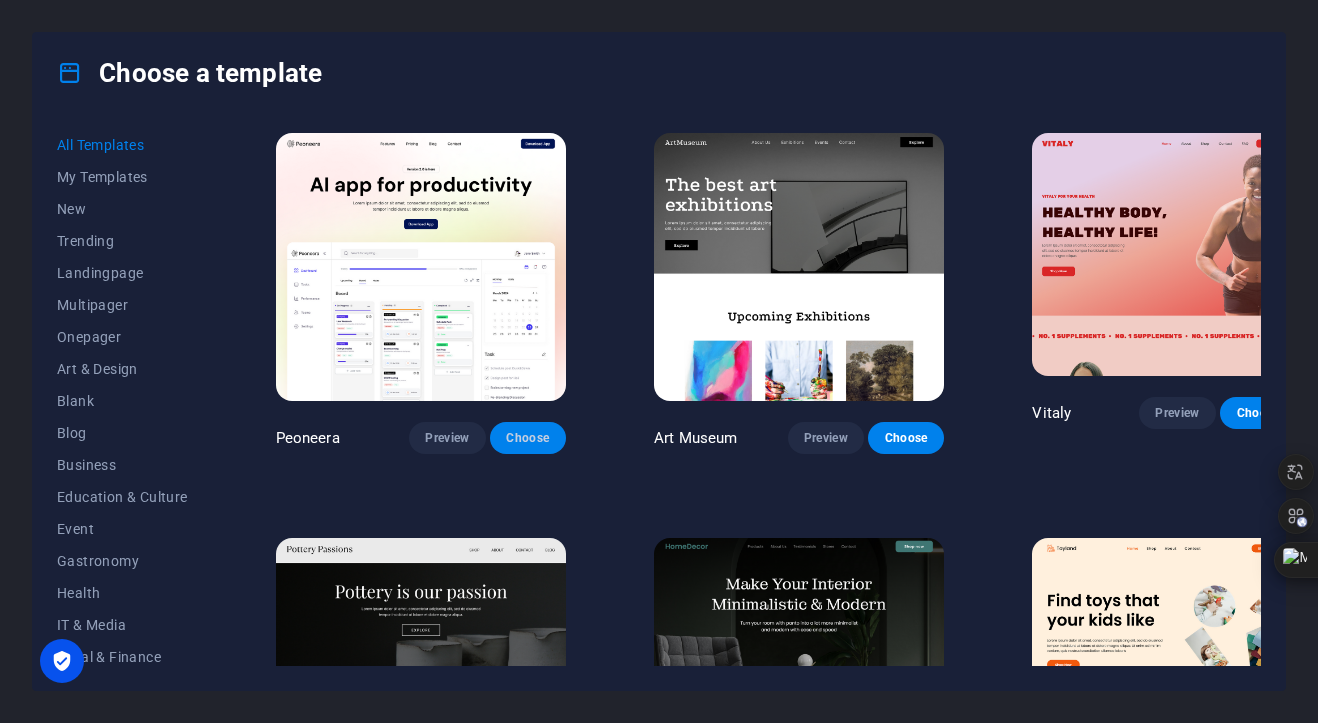 click on "Choose" at bounding box center [528, 438] 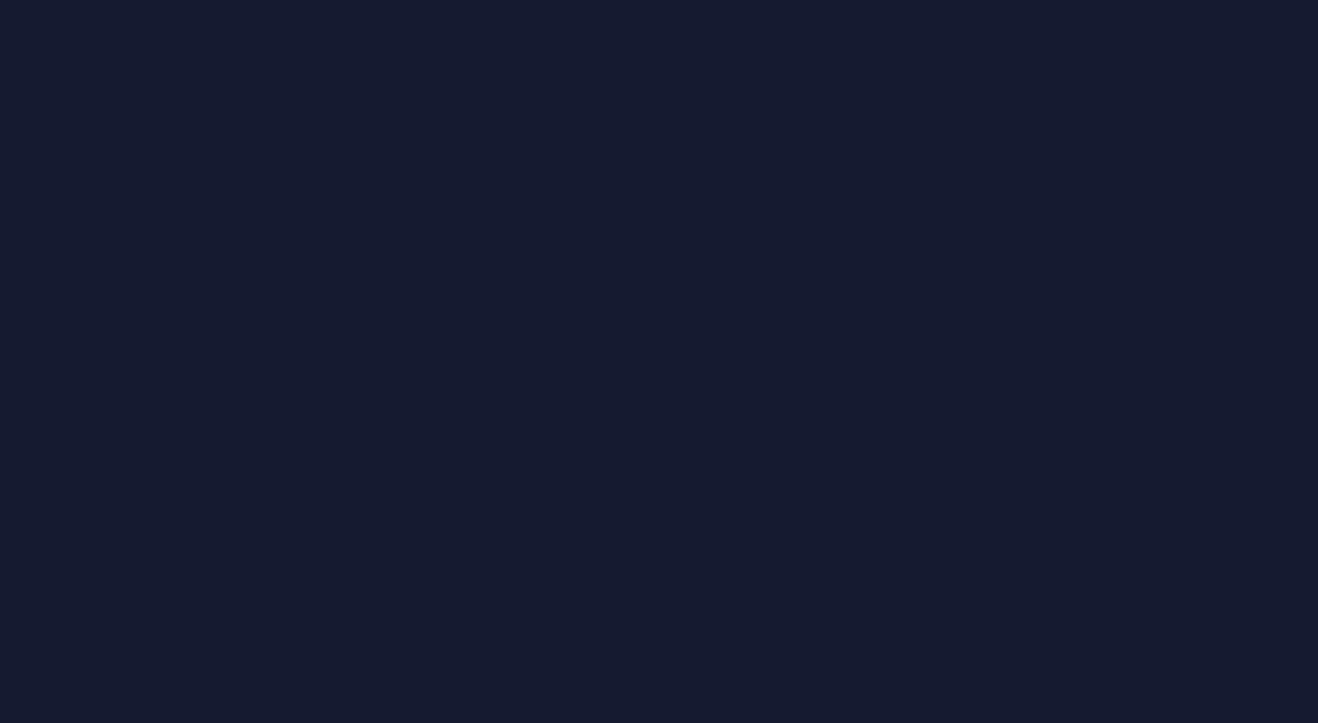 scroll, scrollTop: 0, scrollLeft: 0, axis: both 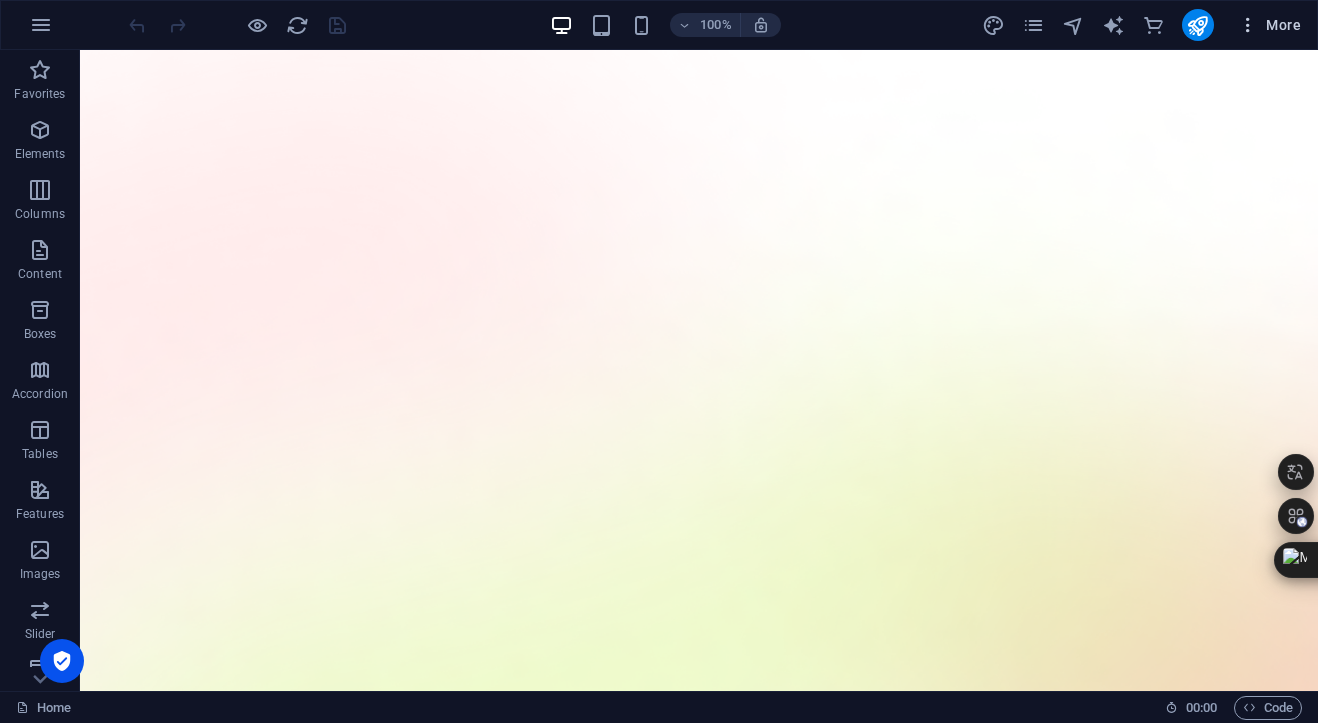 click on "More" at bounding box center [1269, 25] 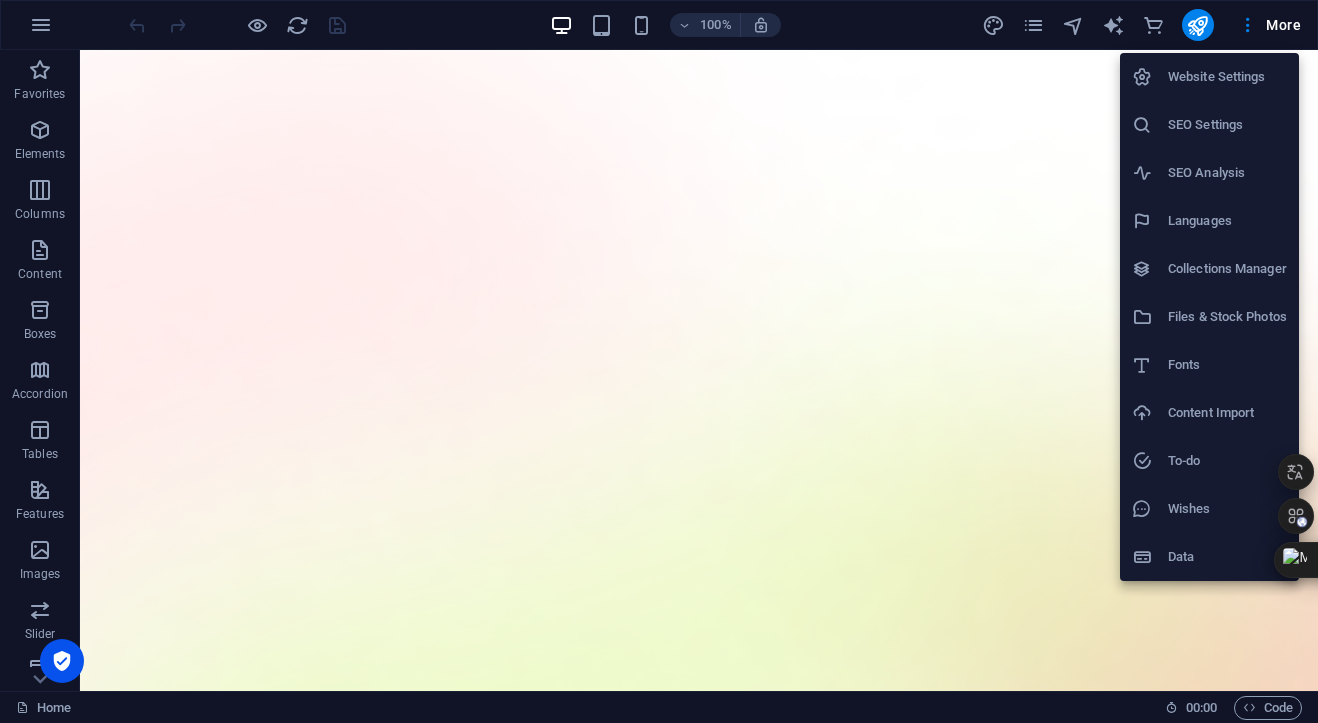 click on "Languages" at bounding box center (1227, 221) 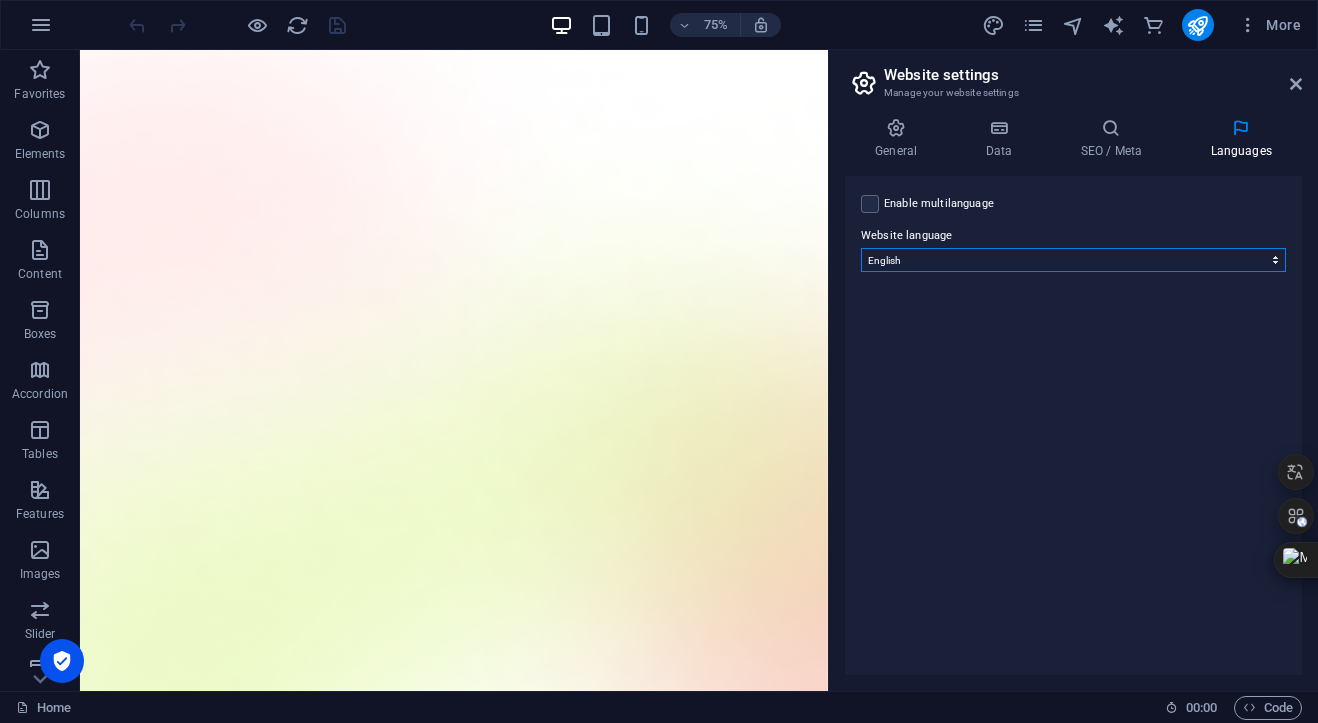 click on "Abkhazian Afar Afrikaans Akan Albanian Amharic Arabic Aragonese Armenian Assamese Avaric Avestan Aymara Azerbaijani Bambara Bashkir Basque Belarusian Bengali Bihari languages Bislama Bokmål Bosnian Breton Bulgarian Burmese Catalan Central Khmer Chamorro Chechen Chinese Church Slavic Chuvash Cornish Corsican Cree Croatian Czech Danish Dutch Dzongkha English Esperanto Estonian Ewe Faroese Farsi (Persian) Fijian Finnish French Fulah Gaelic Galician Ganda Georgian German Greek Greenlandic Guaraní Gujarati Haitian Creole Hausa Hebrew Herero Hindi Hiri Motu Hungarian Icelandic Ido Igbo Indonesian Interlingua Interlingue Inuktitut Inupiaq Irish Italian Japanese Javanese Kannada Kanuri Kashmiri Kazakh Kikuyu Kinyarwanda Komi Kongo Korean Kurdish Kwanyama Kyrgyz Lao Latin Latvian Limburgish Lingala Lithuanian Luba-Katanga Luxembourgish Macedonian Malagasy Malay Malayalam Maldivian Maltese Manx Maori Marathi Marshallese Mongolian Nauru Navajo Ndonga Nepali North Ndebele Northern Sami Norwegian Norwegian Nynorsk Nuosu" at bounding box center [1073, 260] 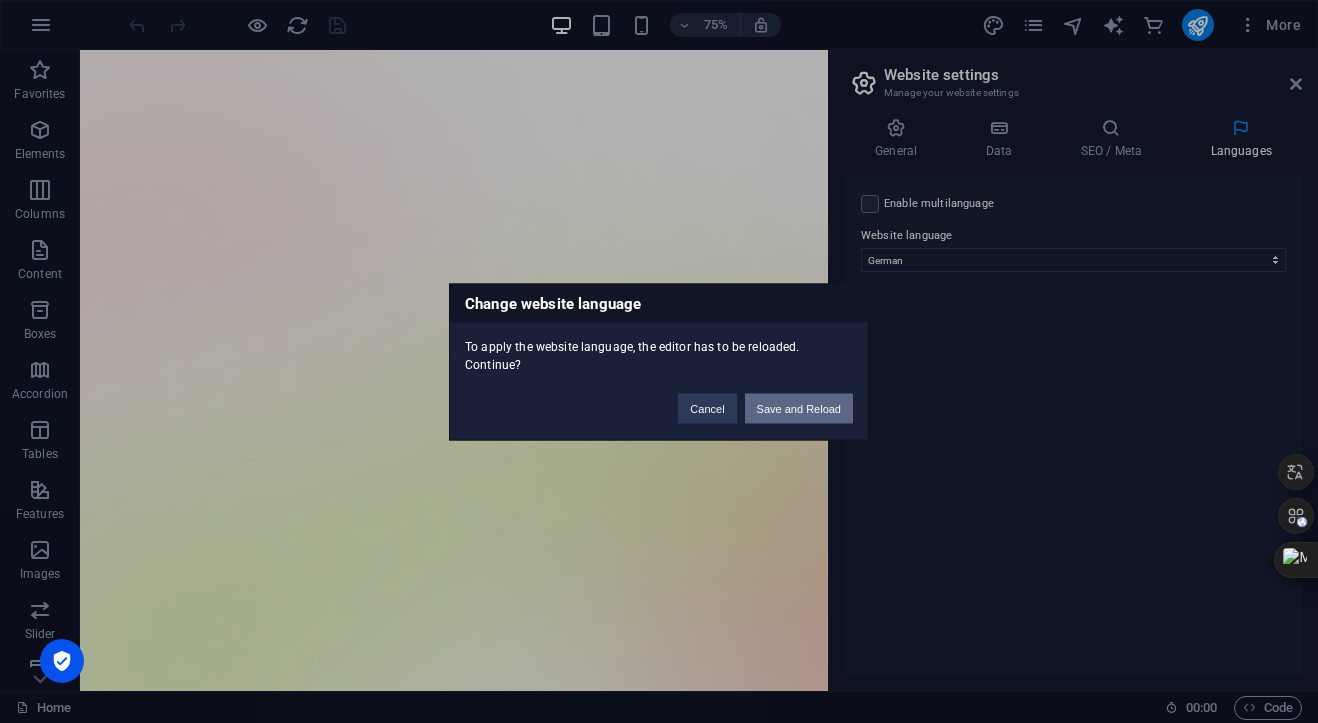 click on "Save and Reload" at bounding box center [799, 408] 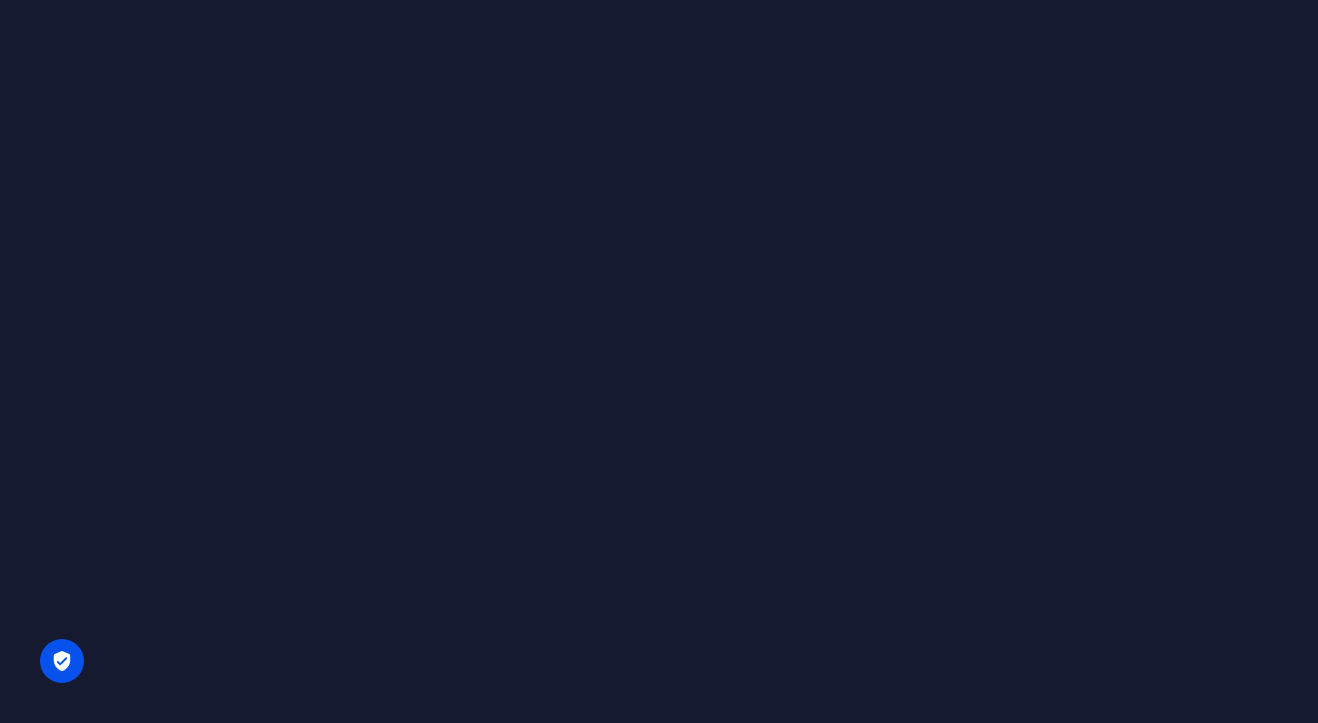 scroll, scrollTop: 0, scrollLeft: 0, axis: both 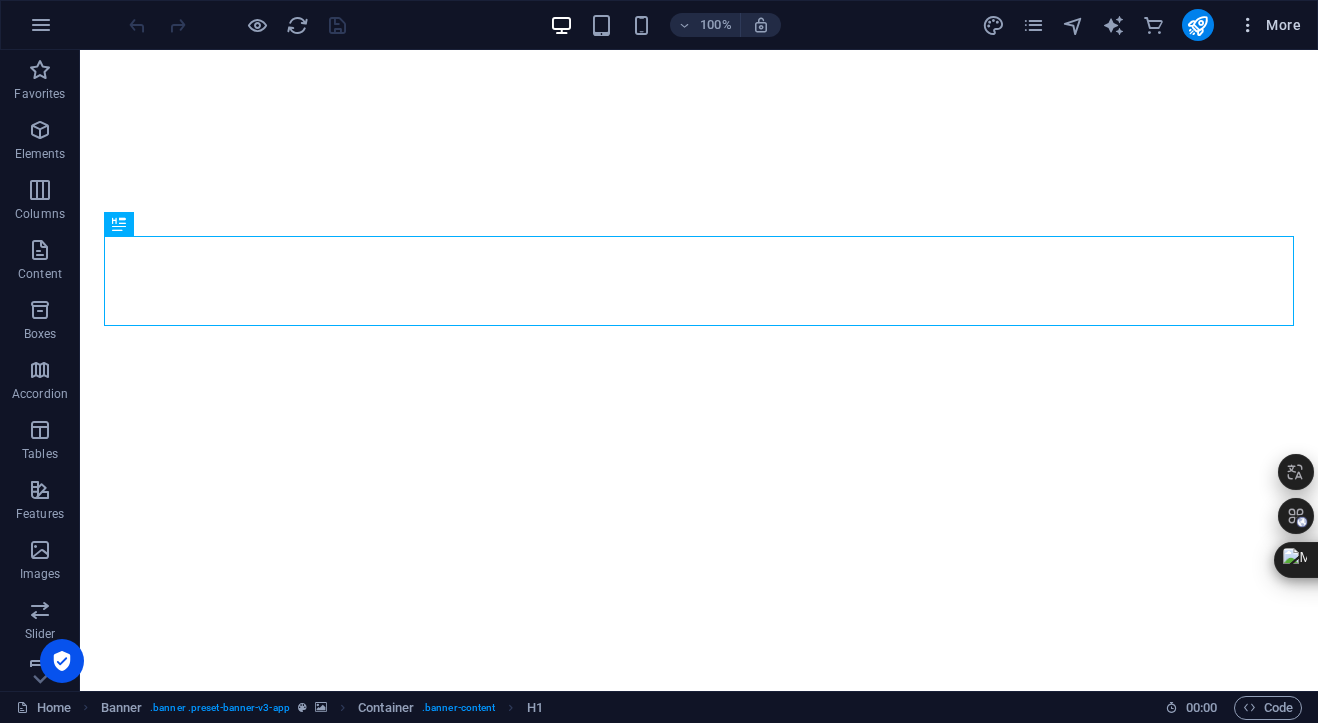 click on "More" at bounding box center [1269, 25] 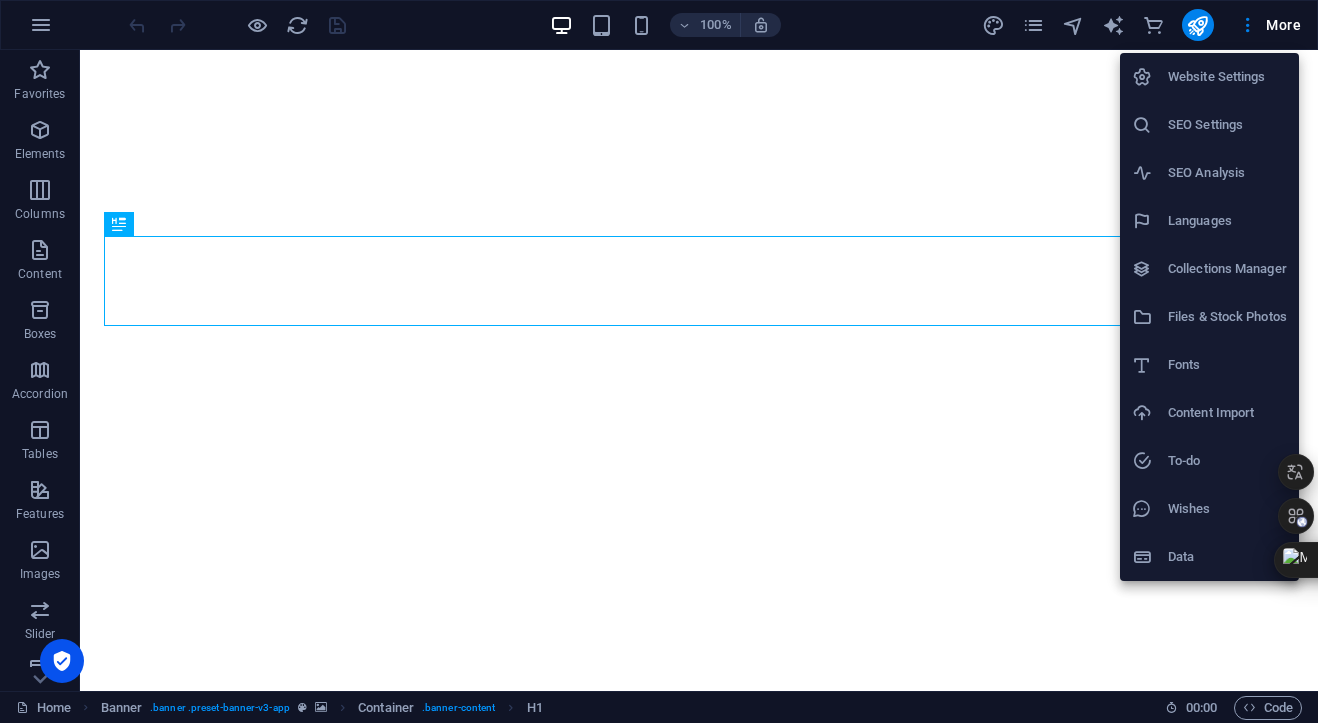 click at bounding box center [659, 361] 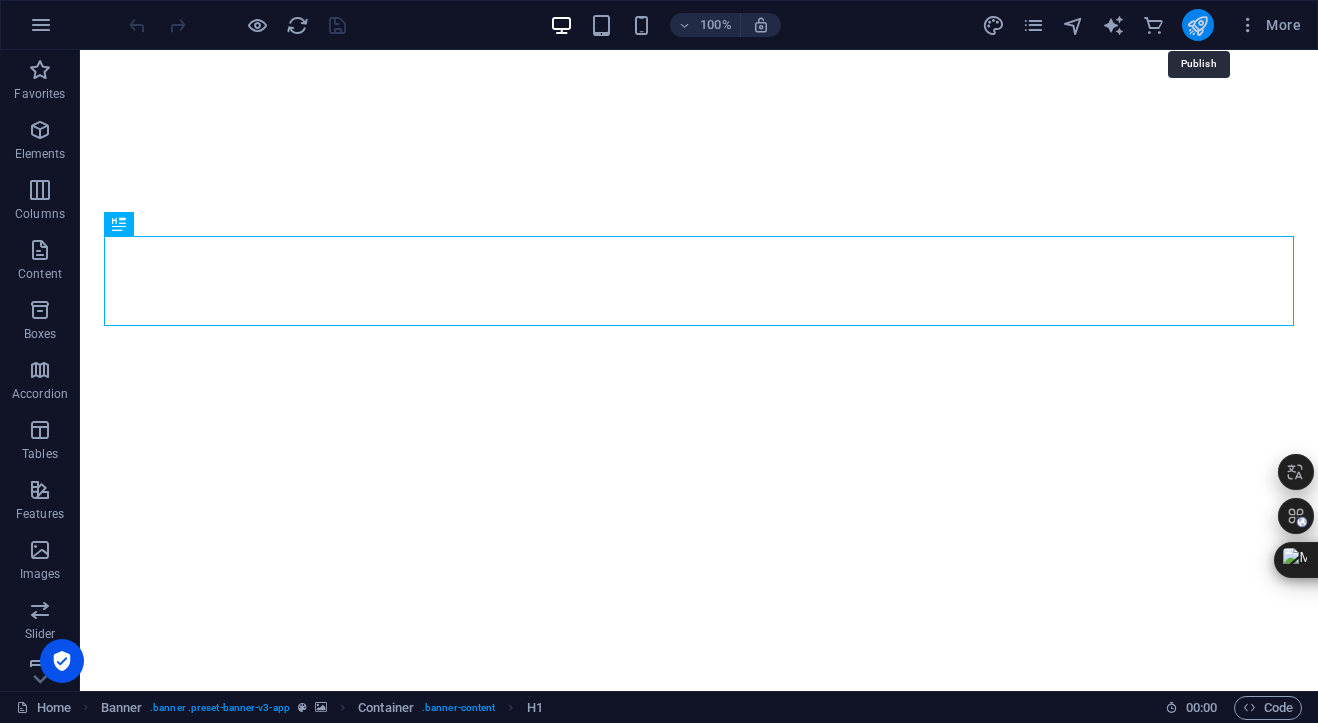 click at bounding box center (1197, 25) 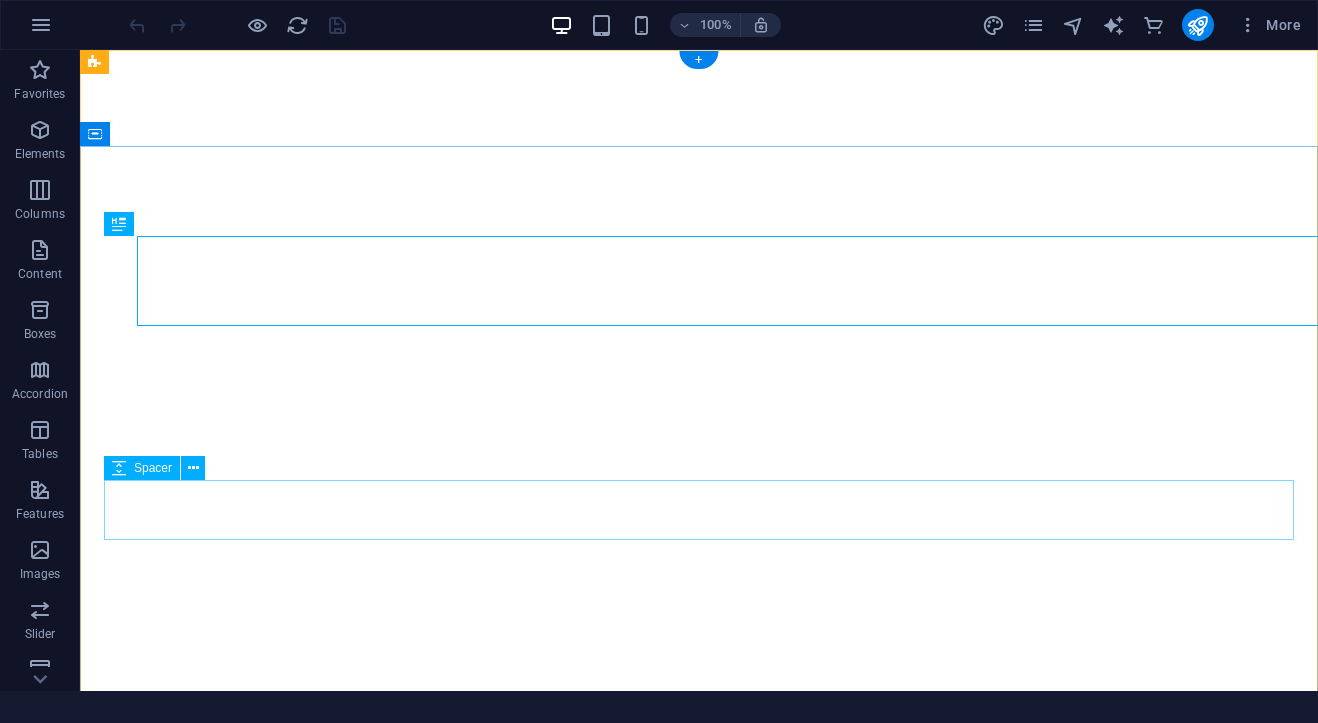 scroll, scrollTop: 0, scrollLeft: 0, axis: both 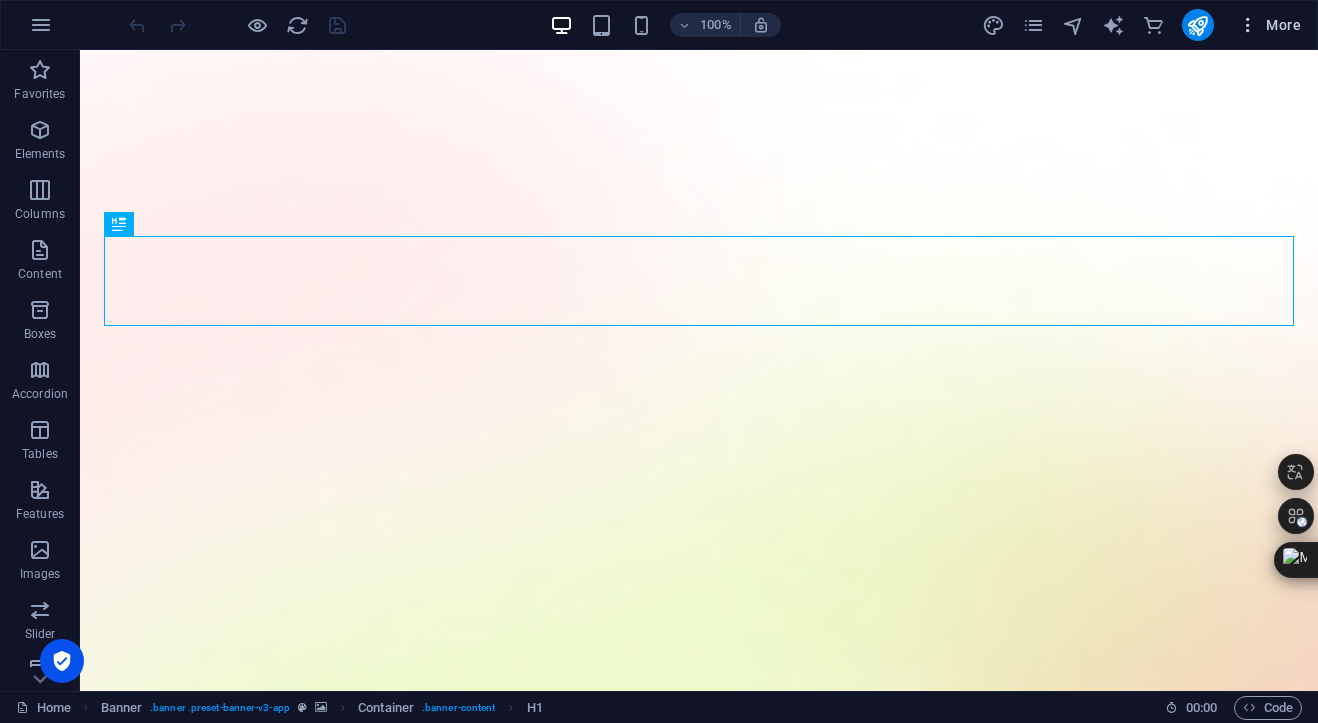 click on "More" at bounding box center (1269, 25) 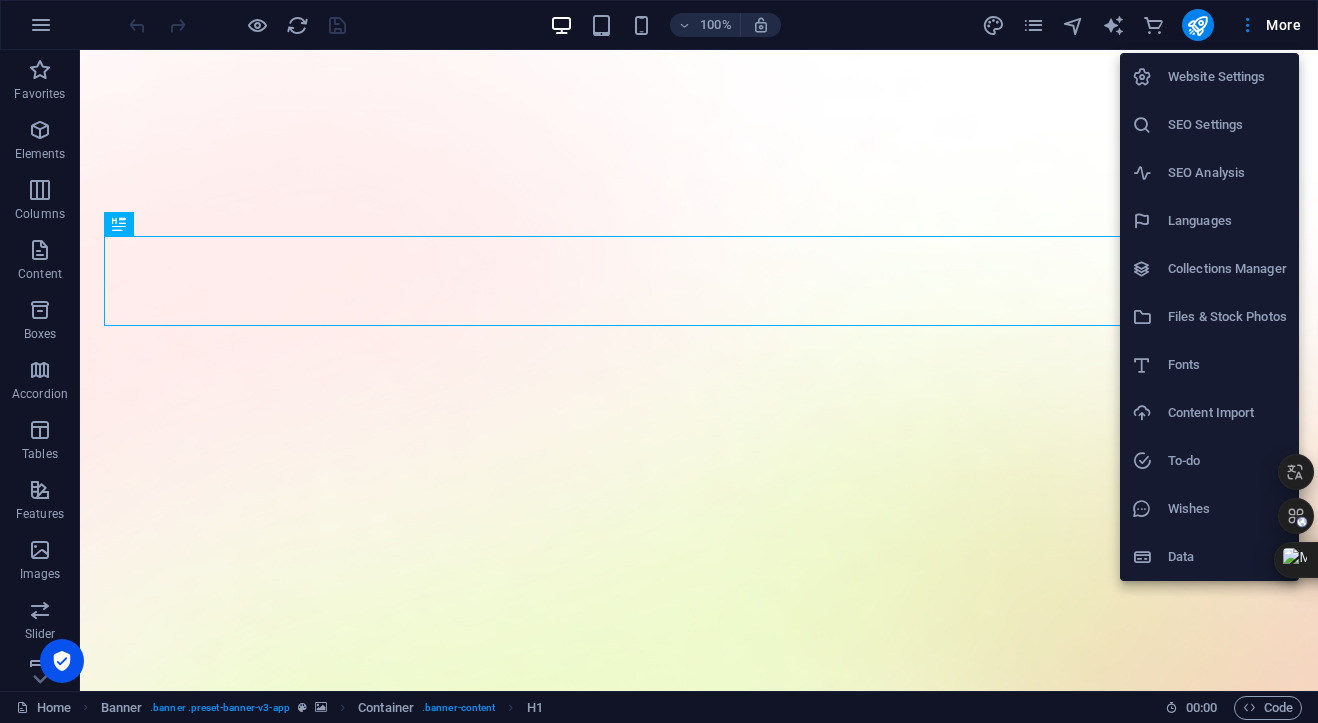 click on "Languages" at bounding box center (1227, 221) 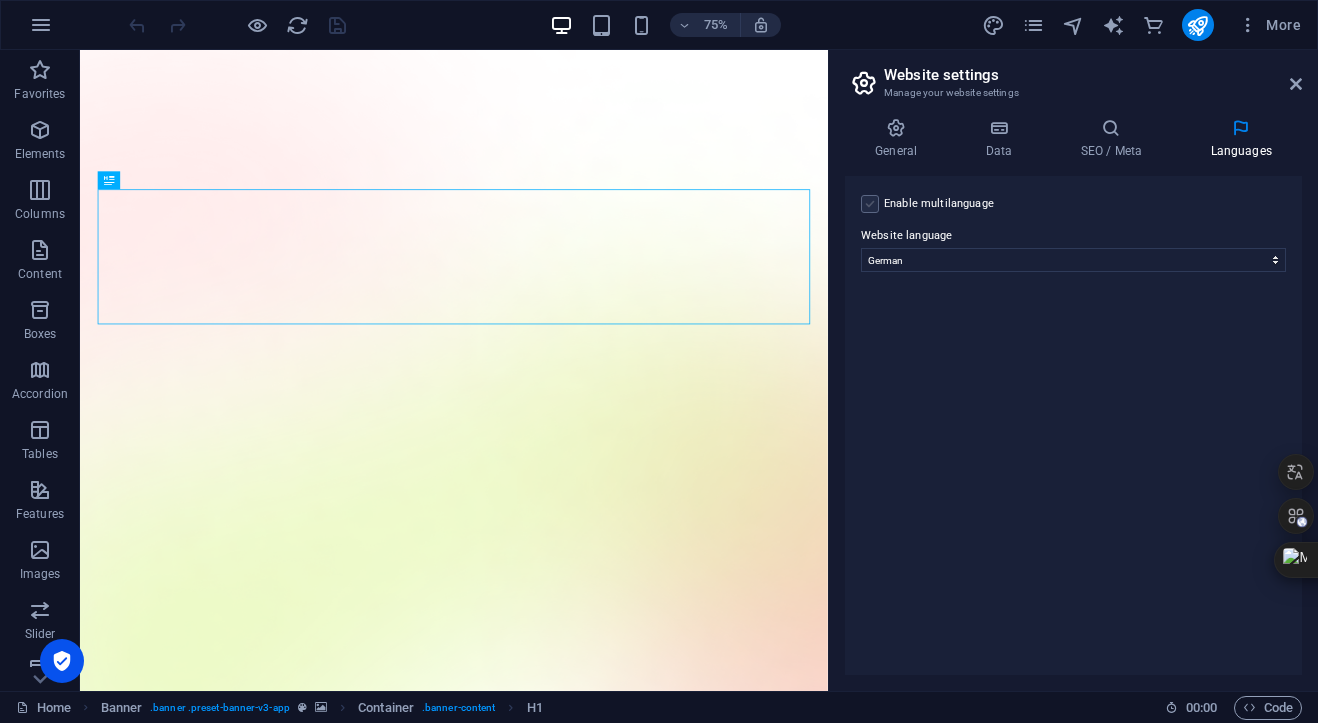 click at bounding box center [870, 204] 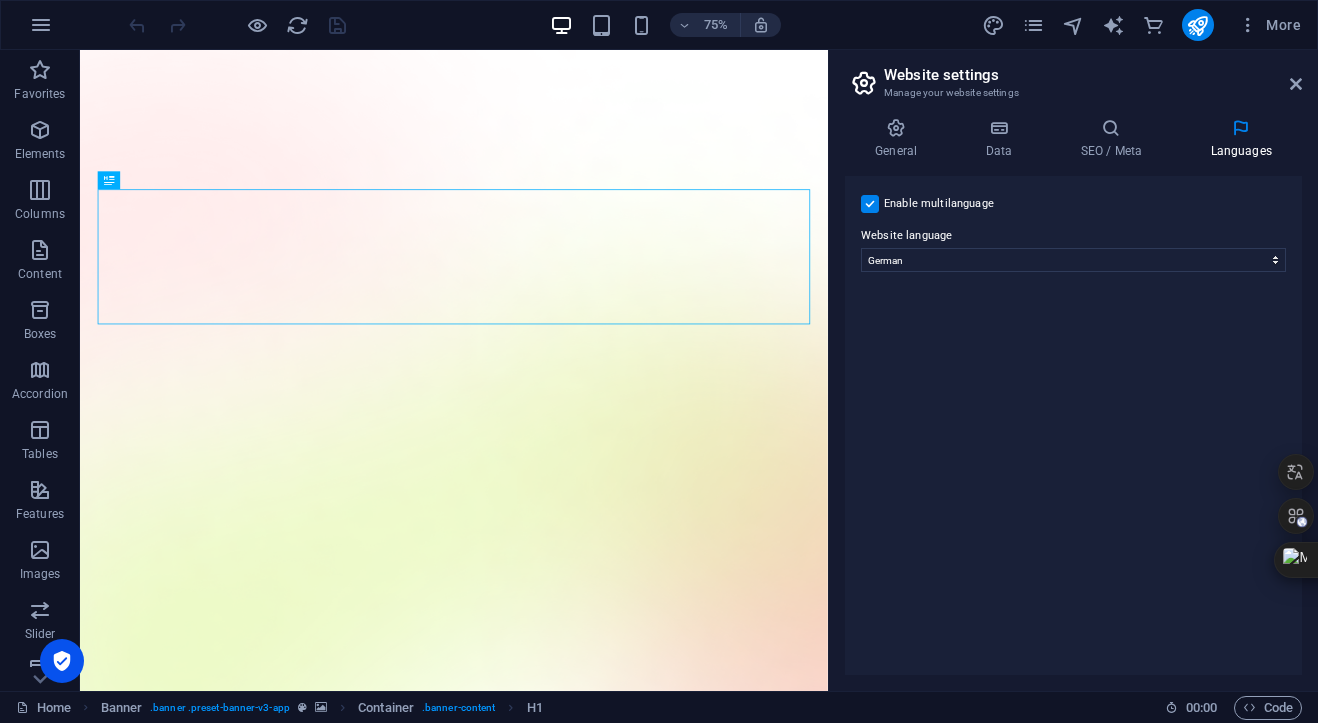 select 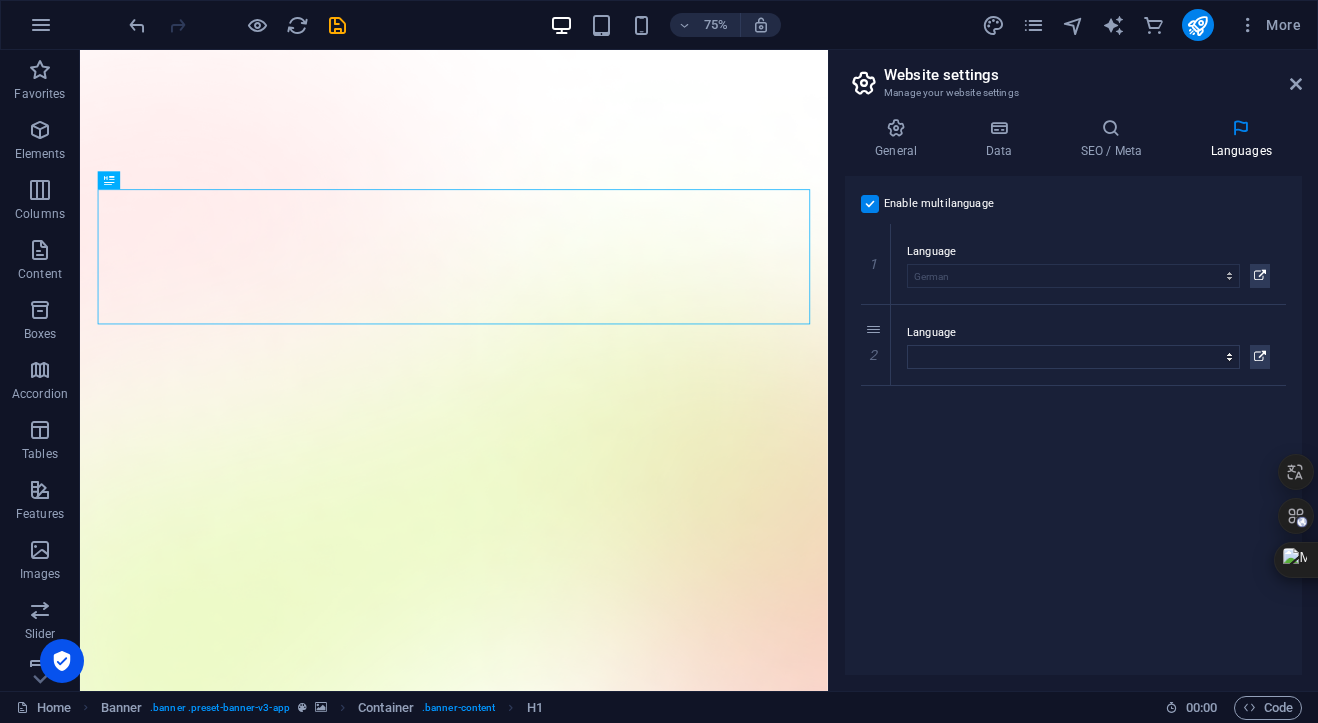 click at bounding box center [870, 204] 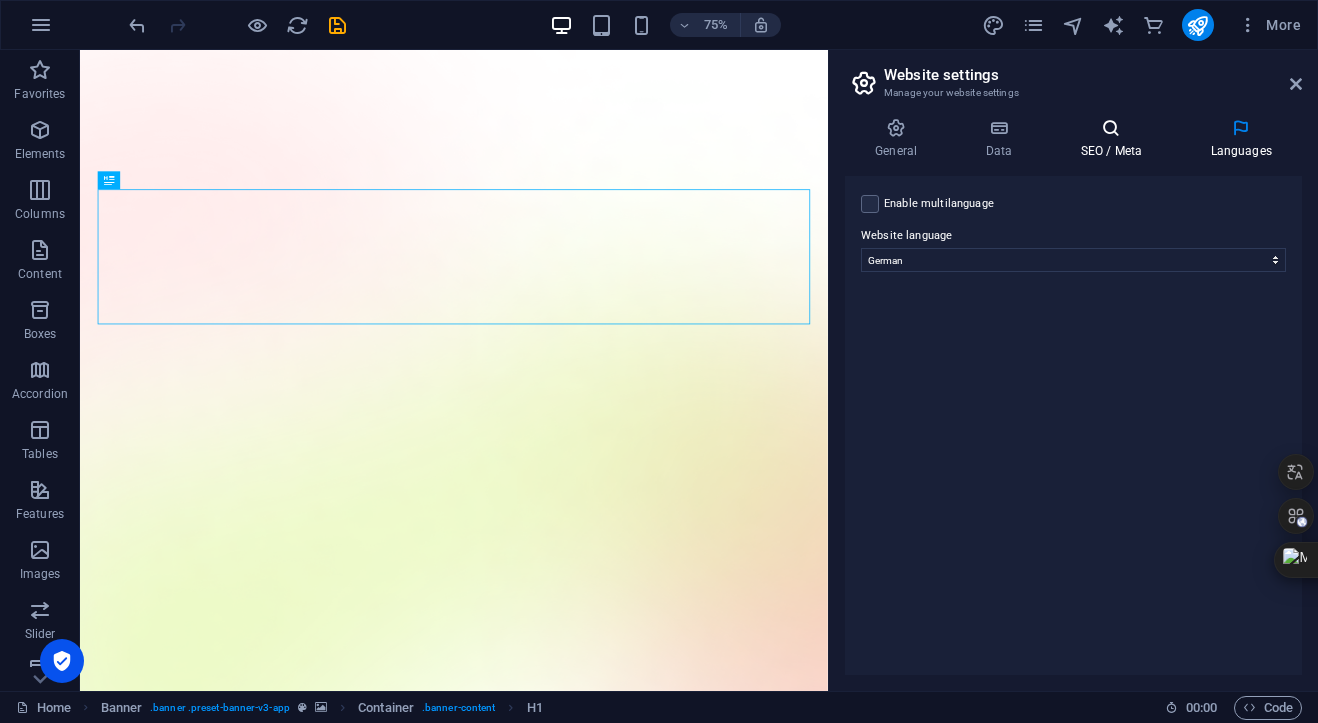 click on "SEO / Meta" at bounding box center (1115, 139) 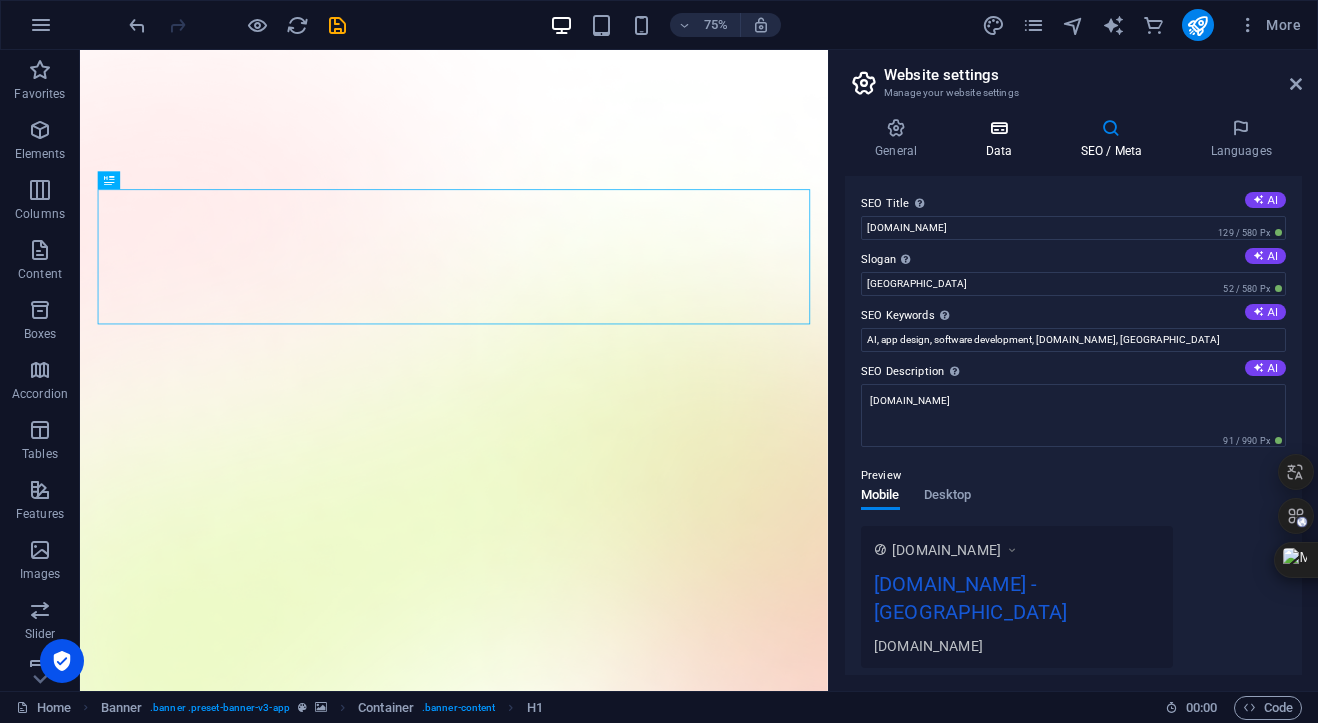 click at bounding box center (998, 128) 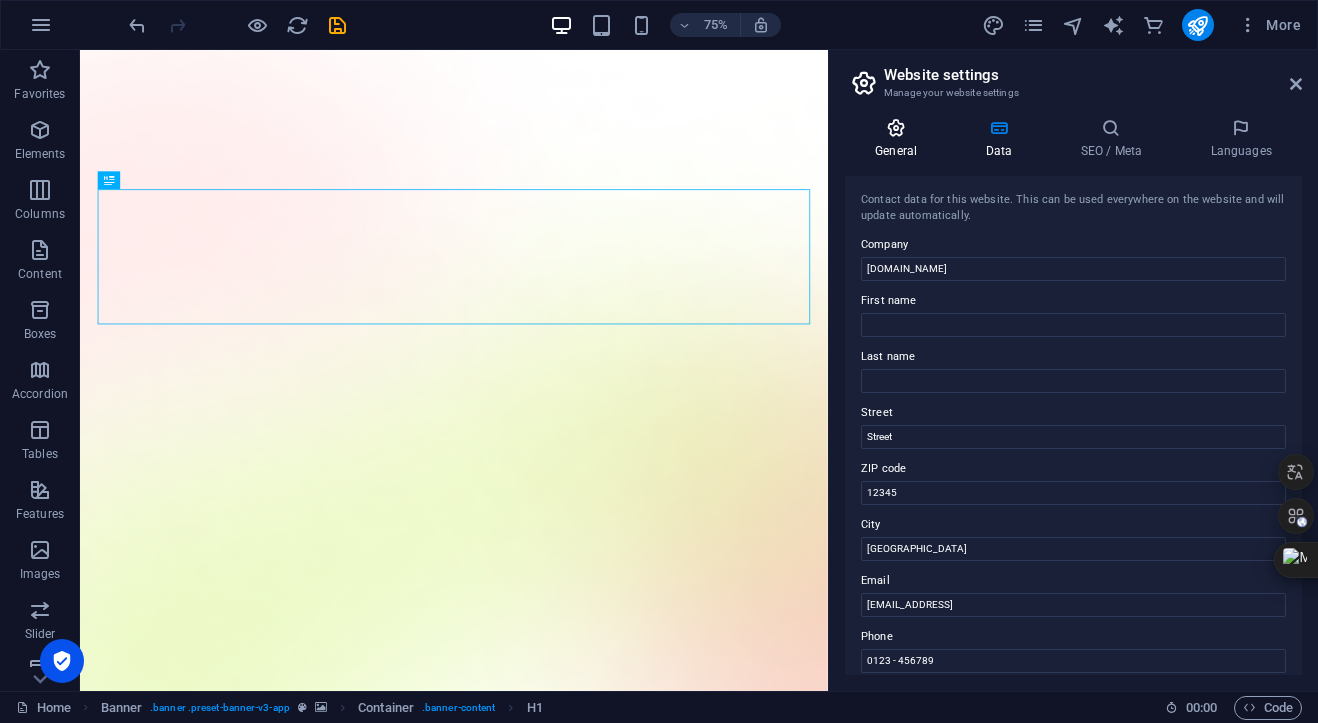 click at bounding box center [896, 128] 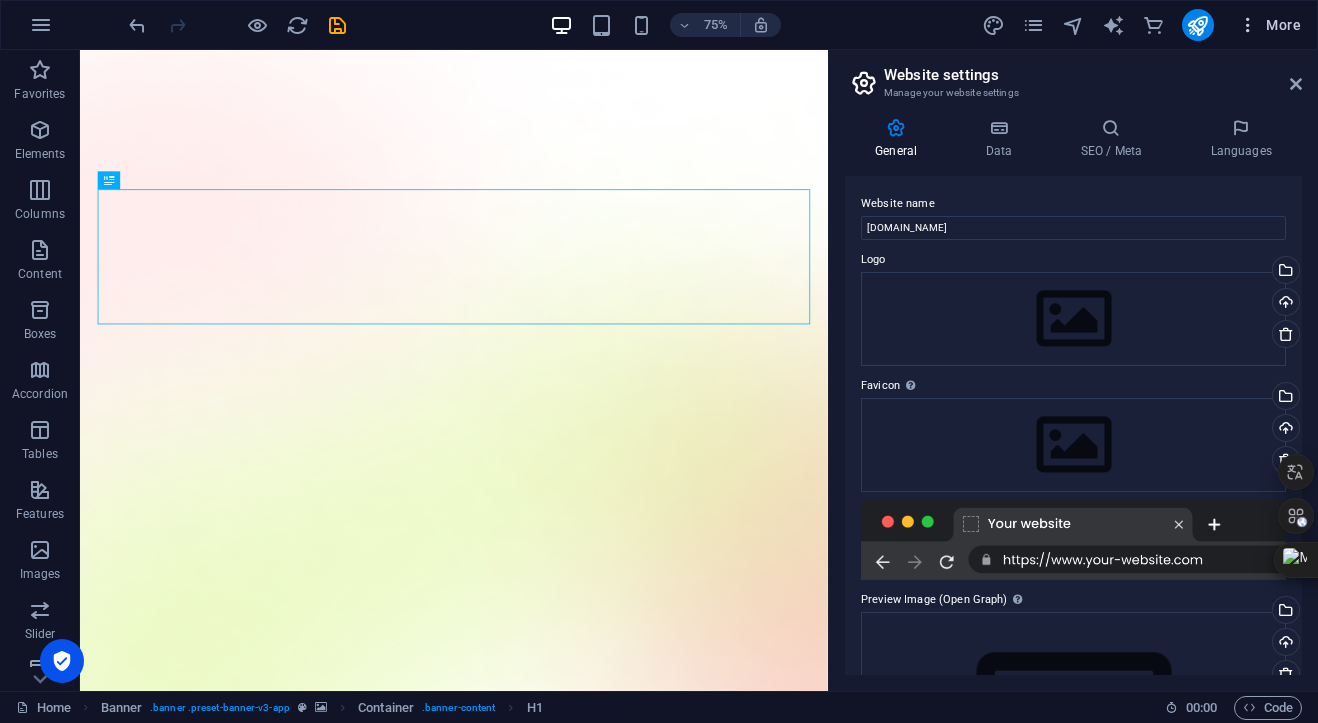 click on "More" at bounding box center [1269, 25] 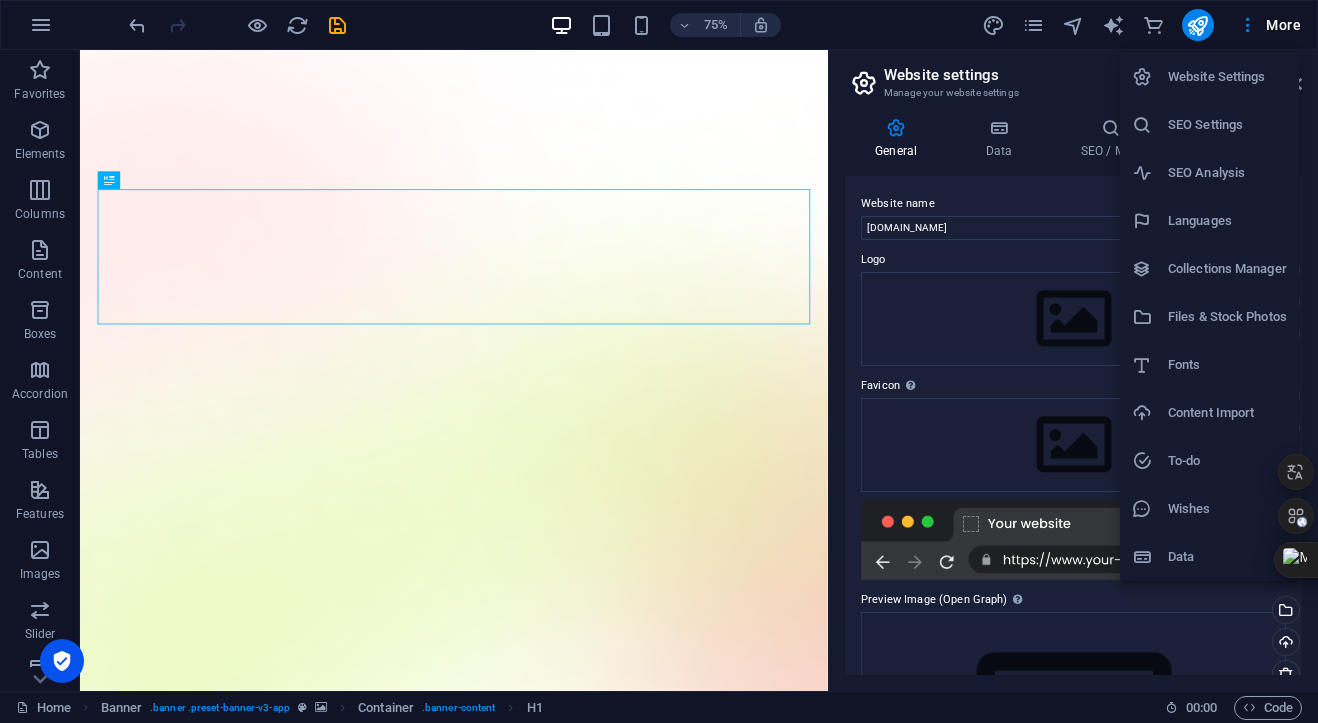 click at bounding box center [659, 361] 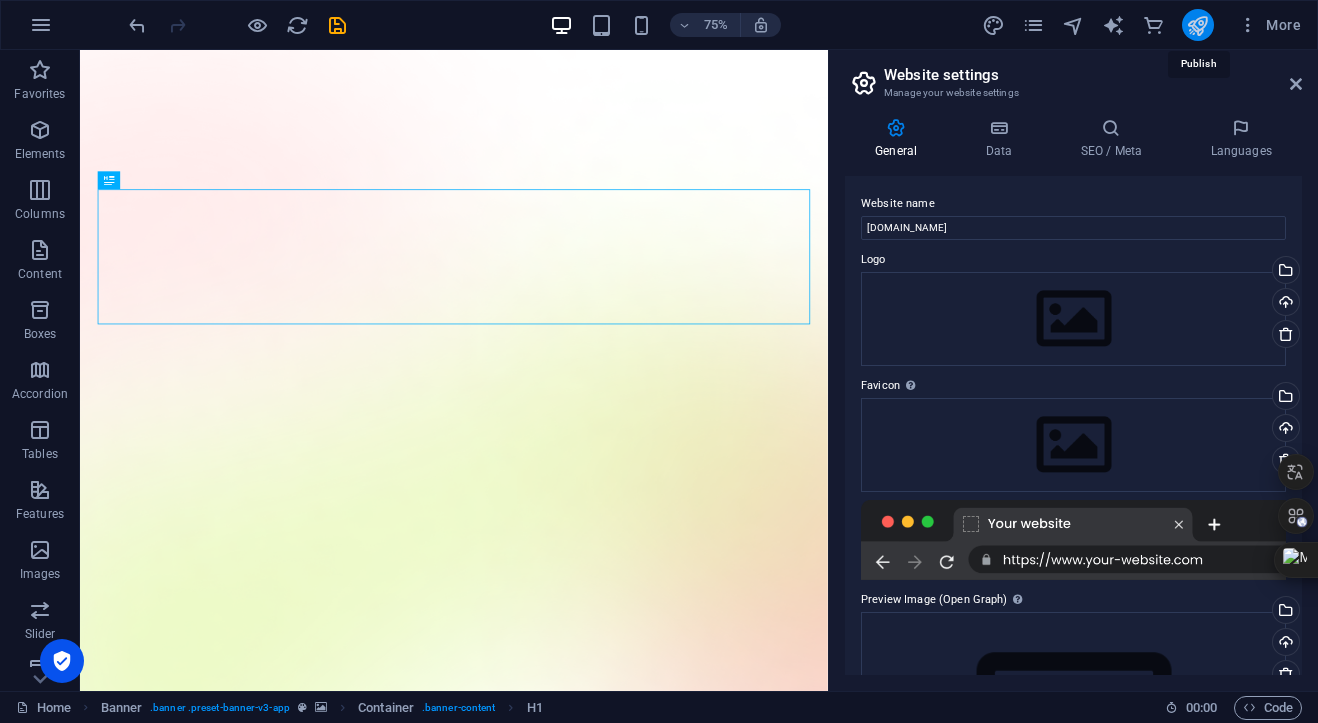 click at bounding box center [1197, 25] 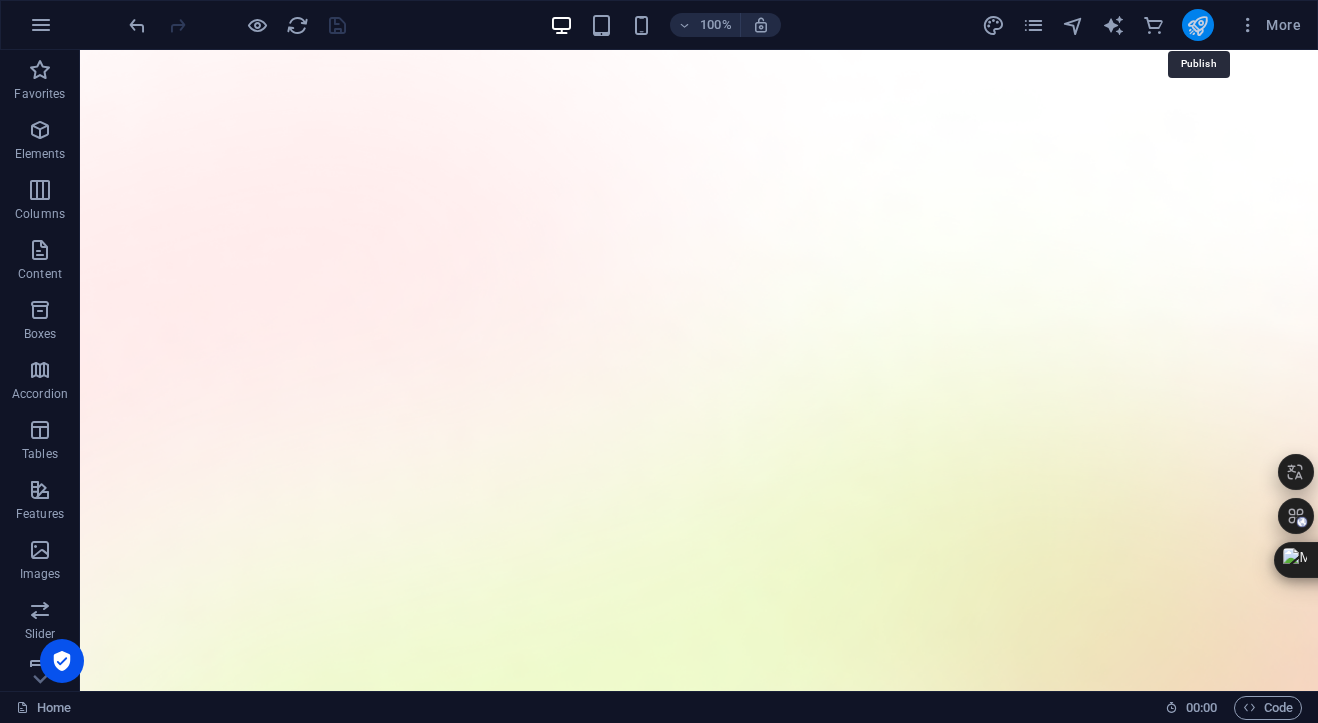 click at bounding box center [1197, 25] 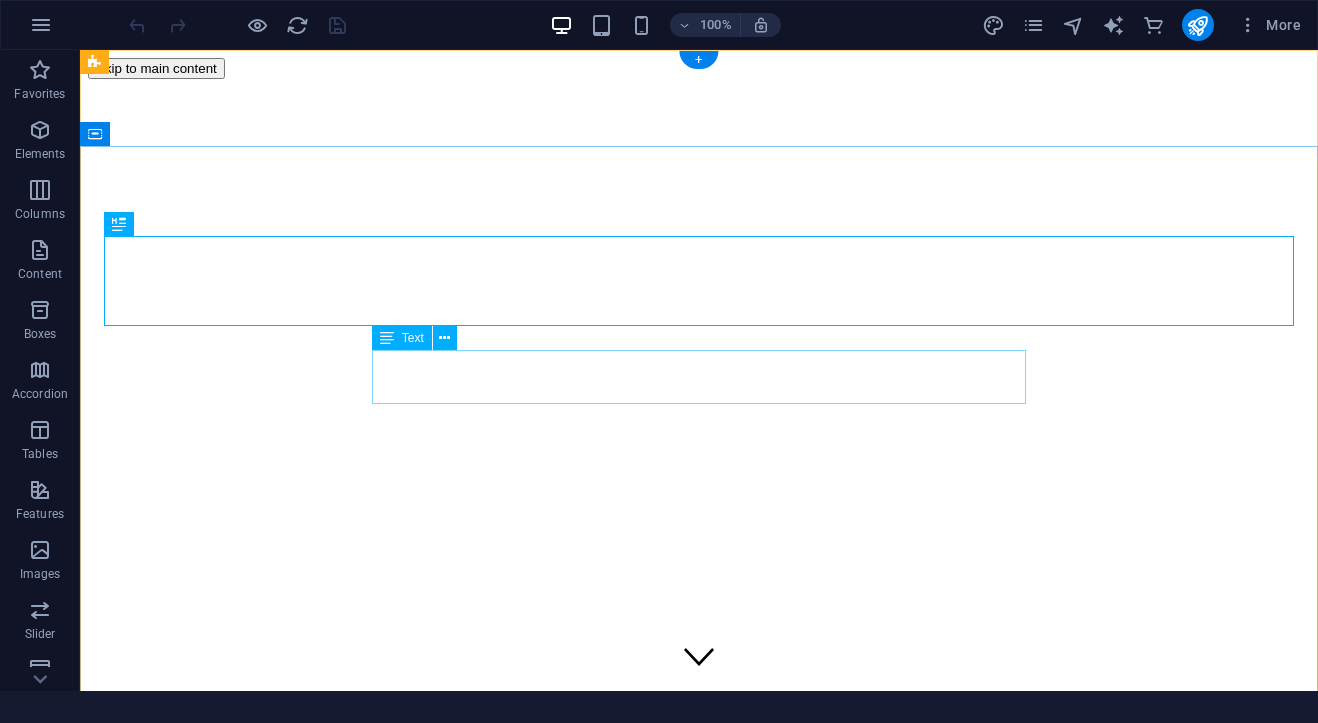 scroll, scrollTop: 0, scrollLeft: 0, axis: both 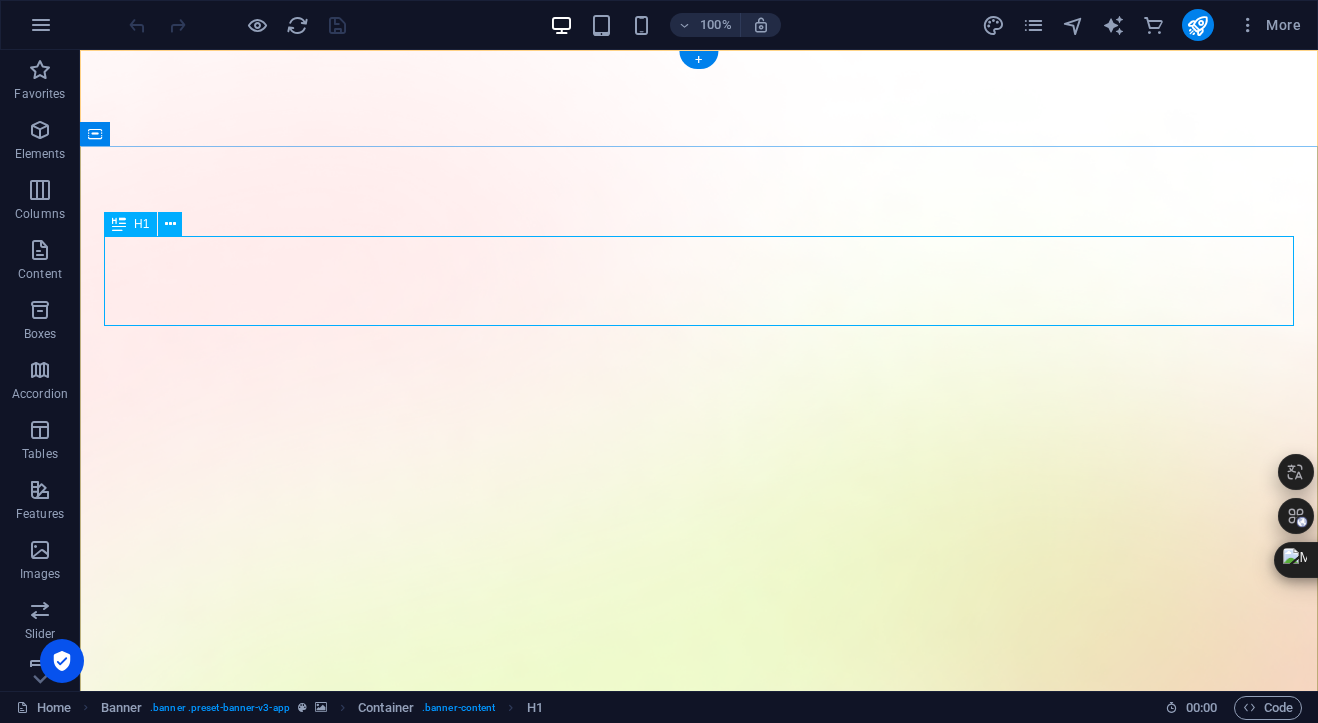 click on "AI app for productivity" at bounding box center (699, 1774) 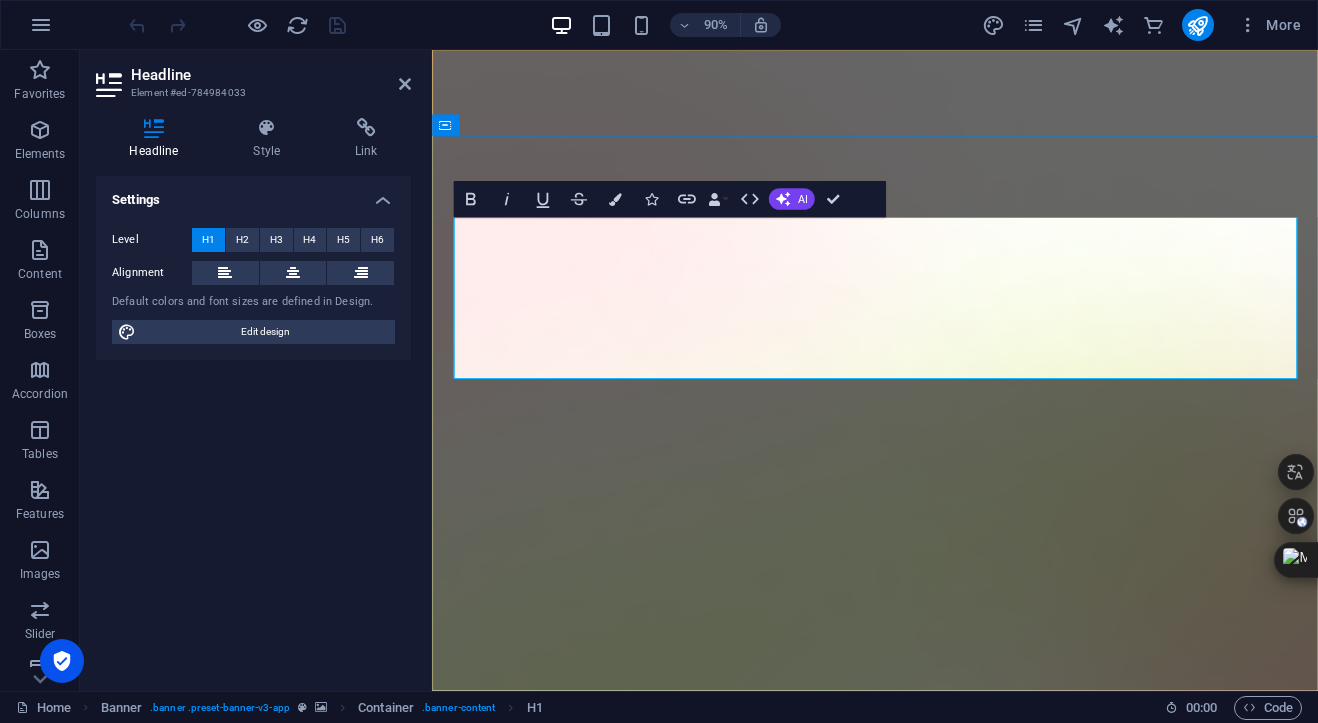 type 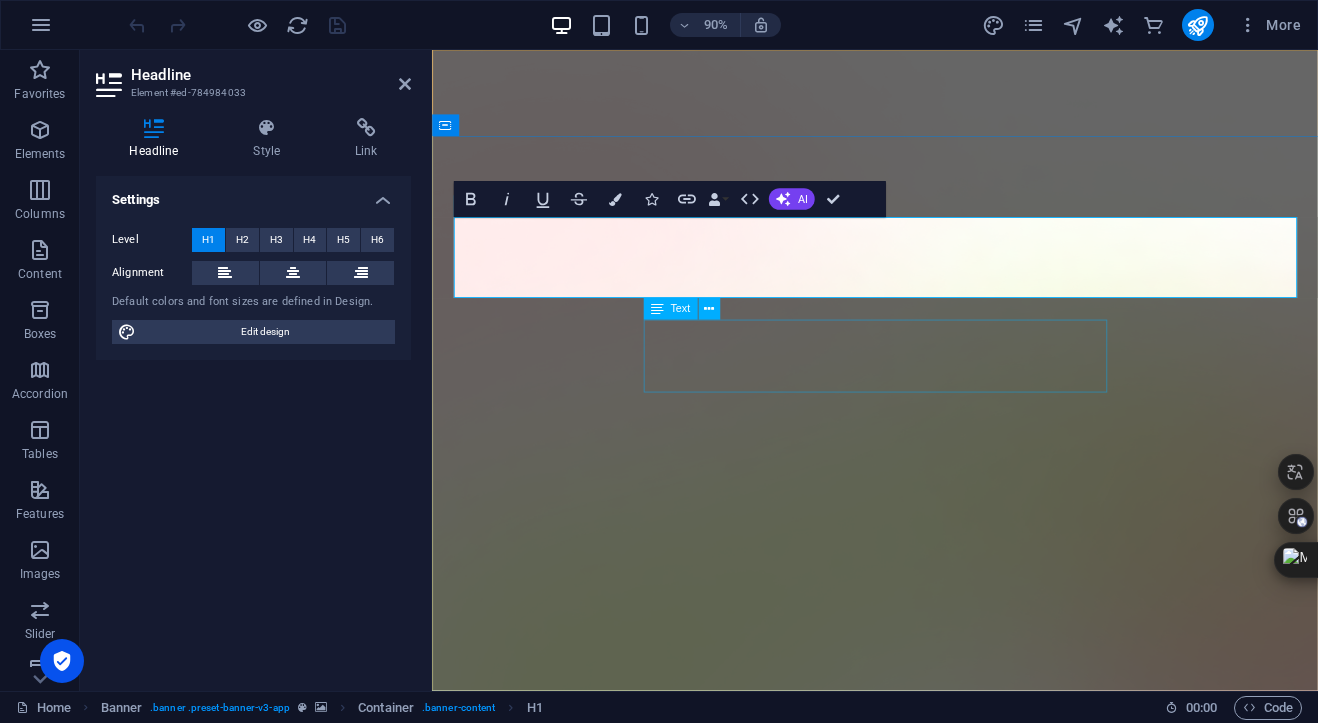click on "Lorem ipsum dolor sit amet, consectetur adipiscing elit, sed do eiusmod tempor incididunt ut labore et dolore magna aliqua." at bounding box center (924, 1716) 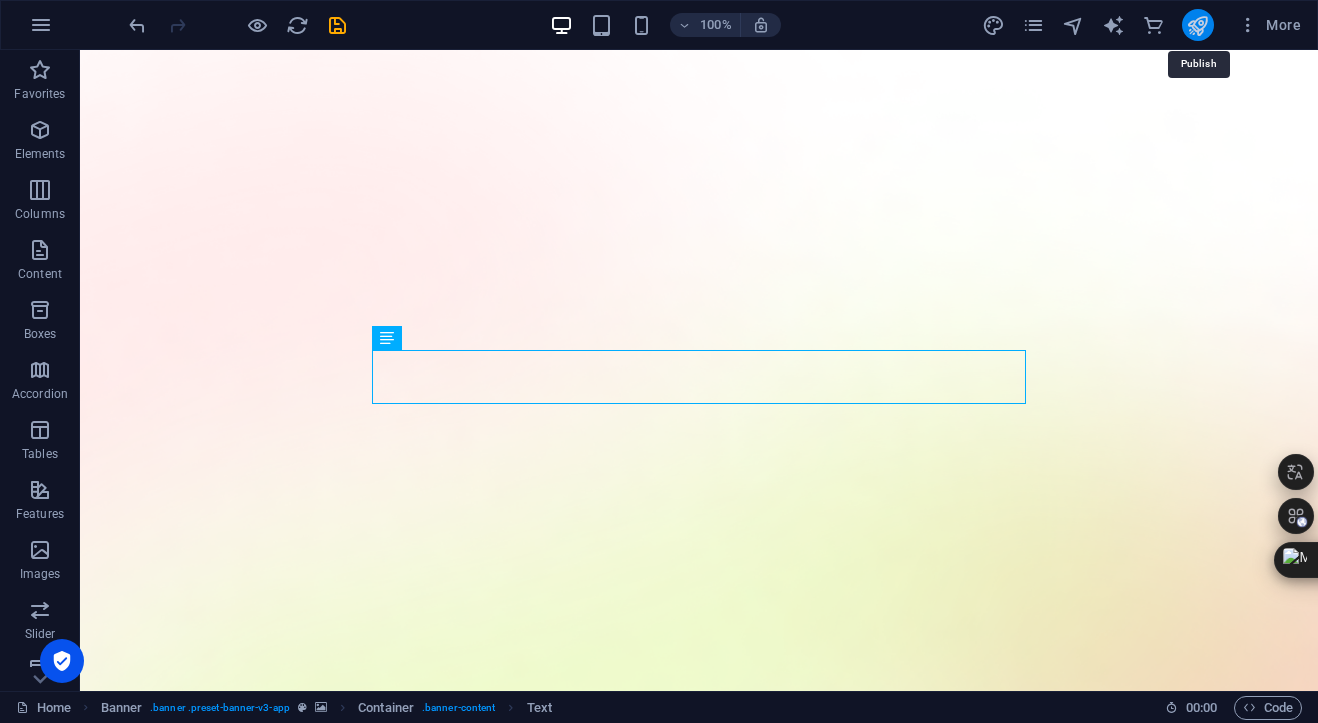 click at bounding box center [1197, 25] 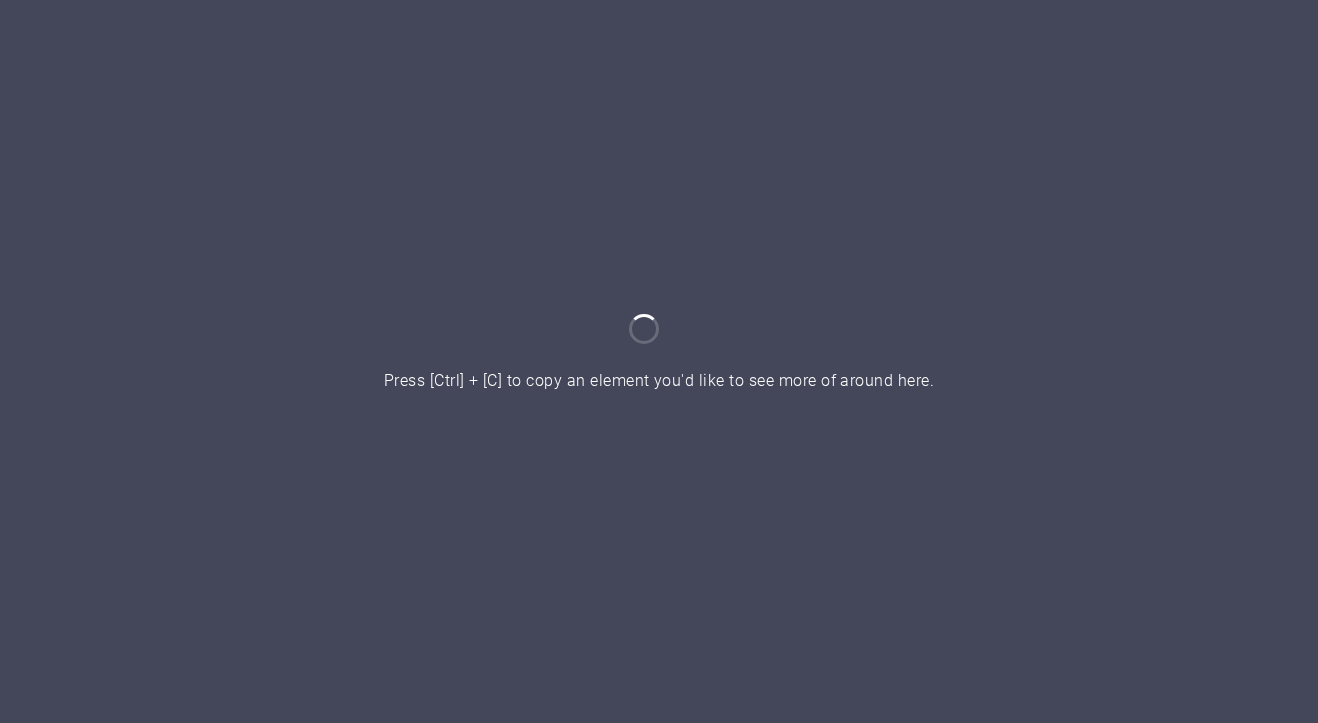scroll, scrollTop: 0, scrollLeft: 0, axis: both 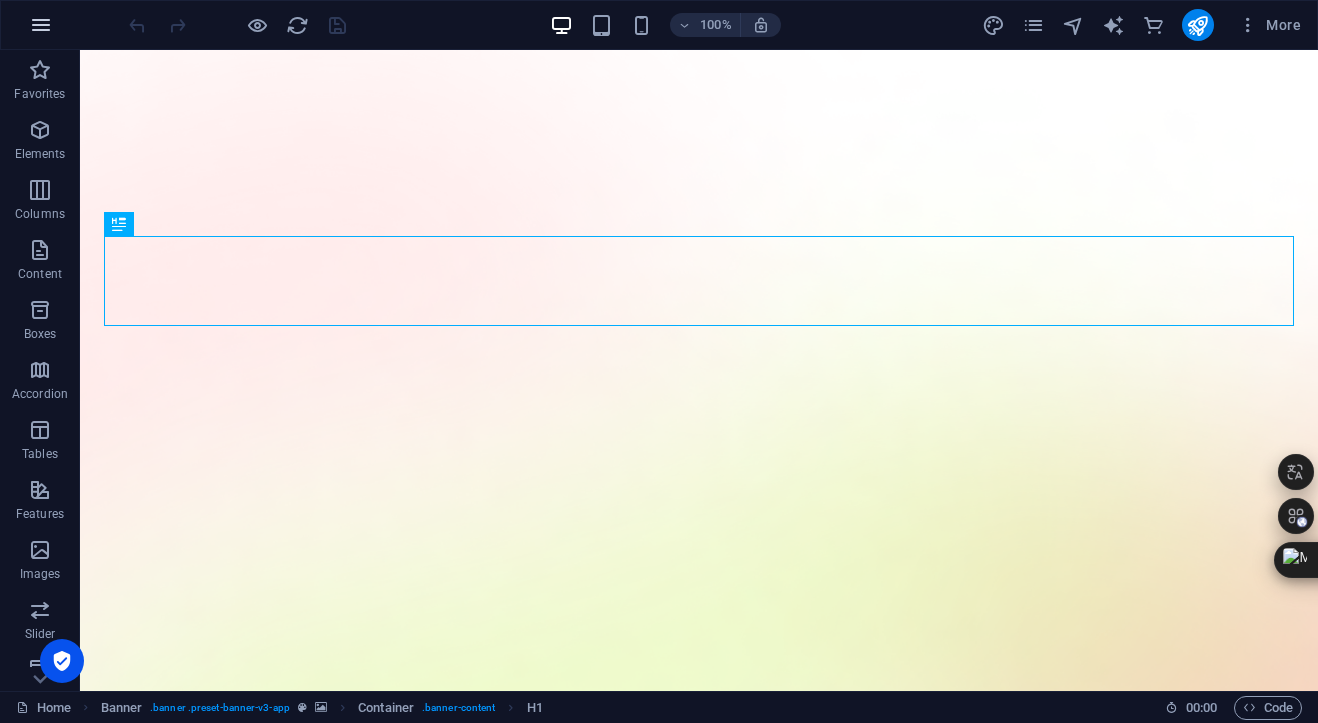 click at bounding box center [41, 25] 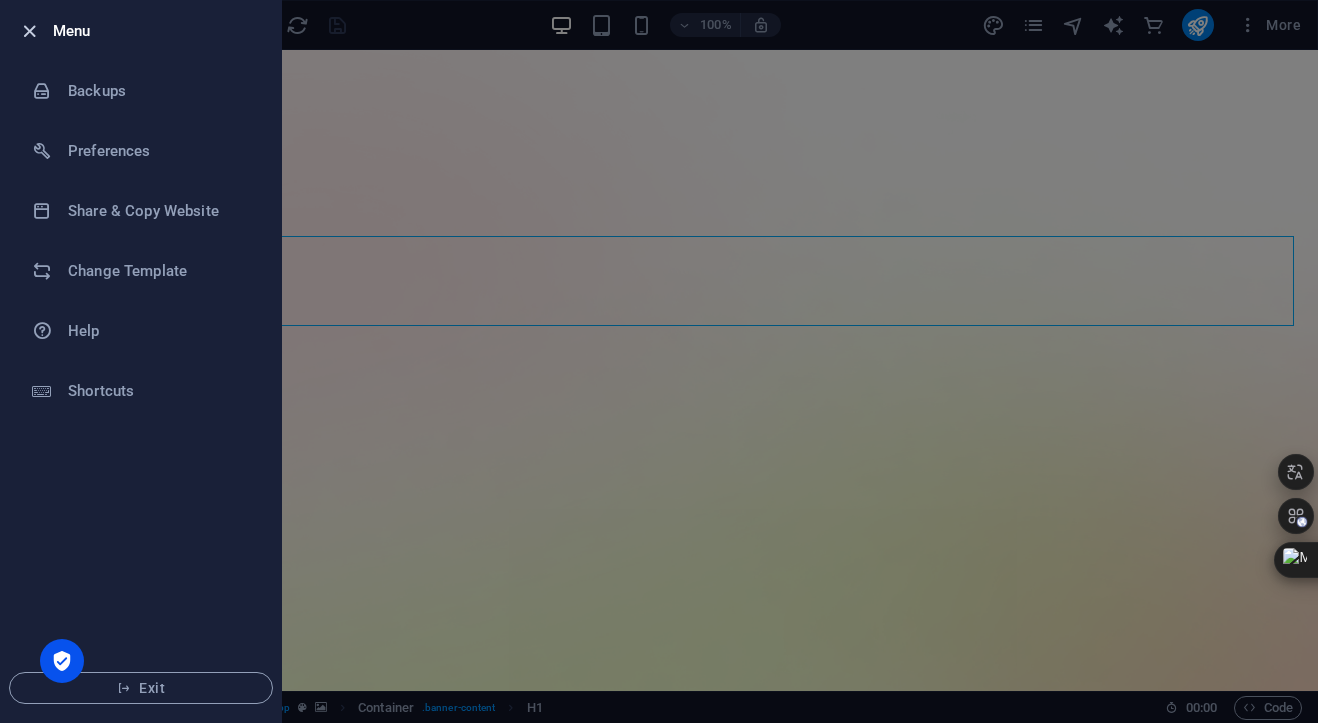 click at bounding box center [29, 31] 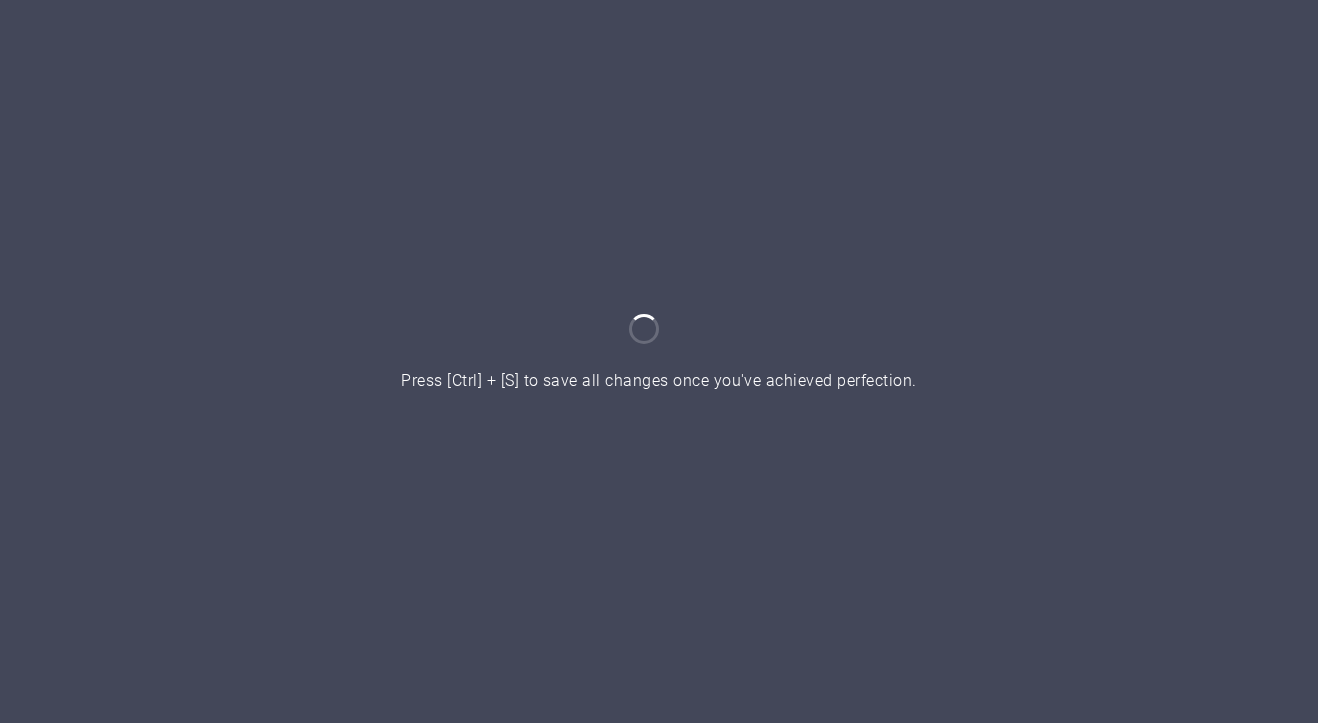 scroll, scrollTop: 0, scrollLeft: 0, axis: both 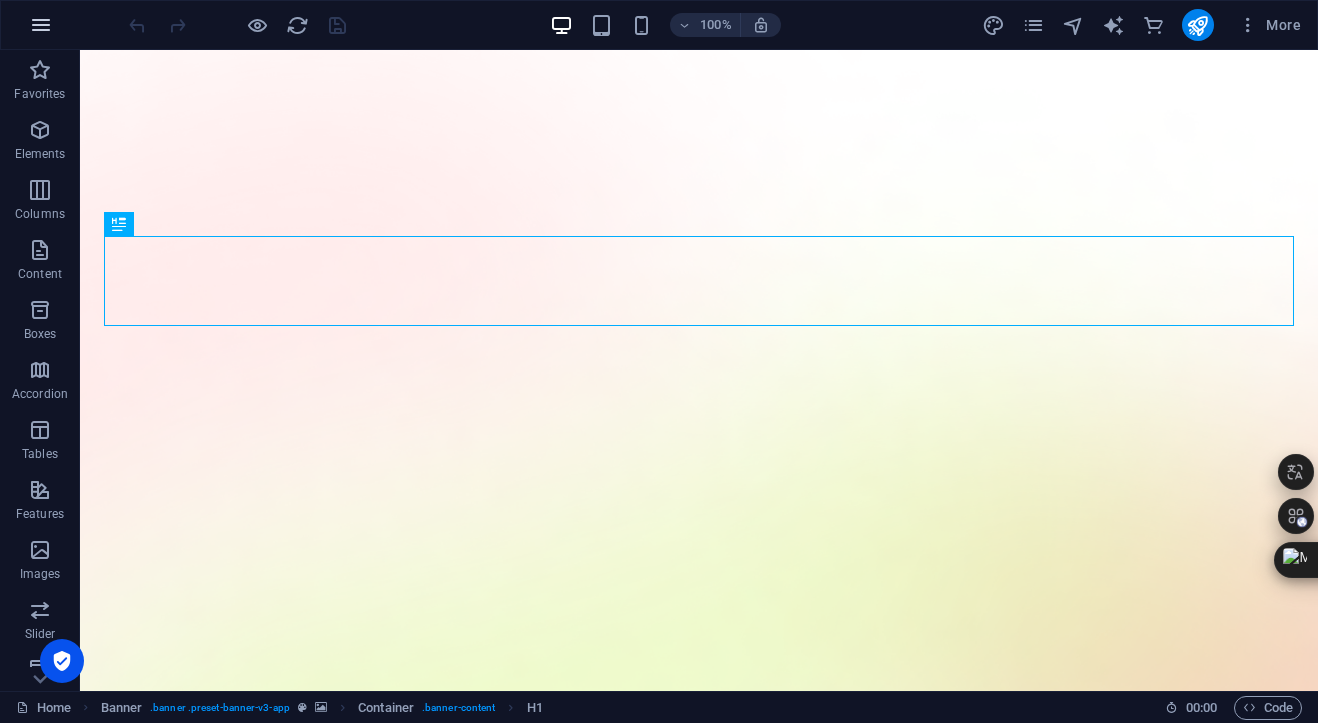click at bounding box center [41, 25] 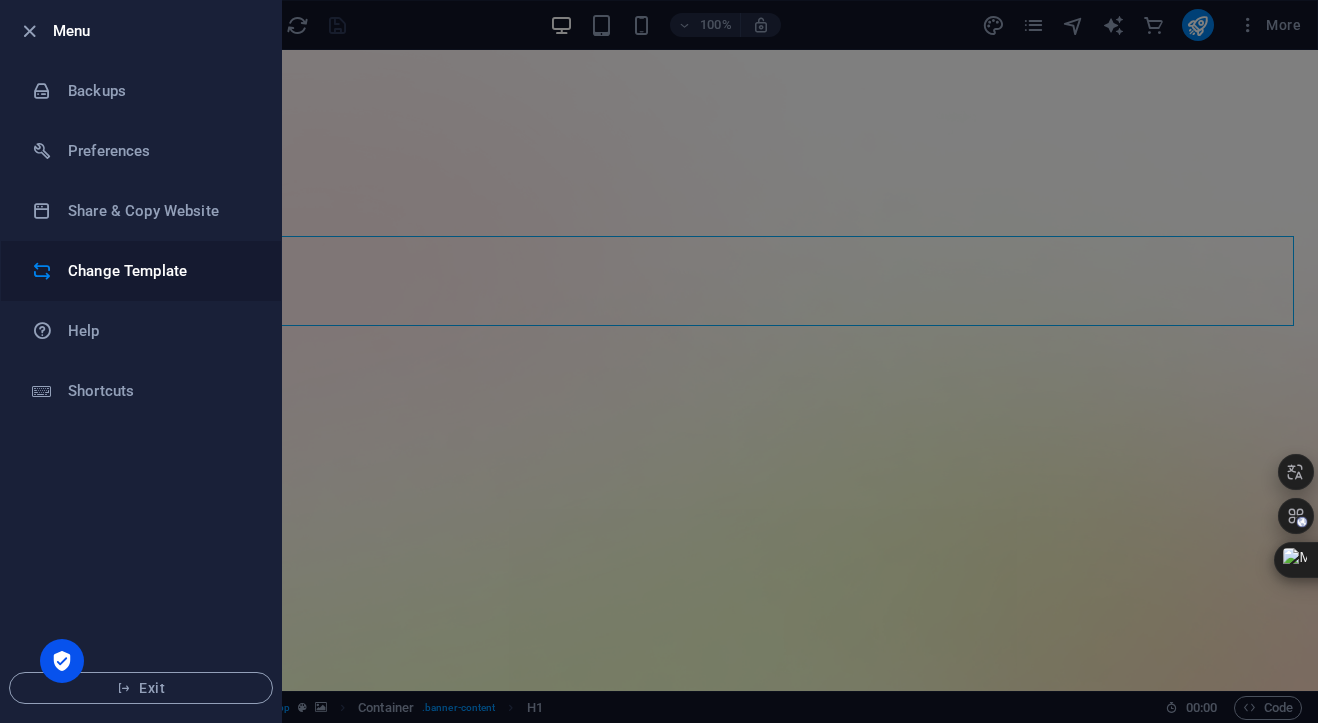 click on "Change Template" at bounding box center [160, 271] 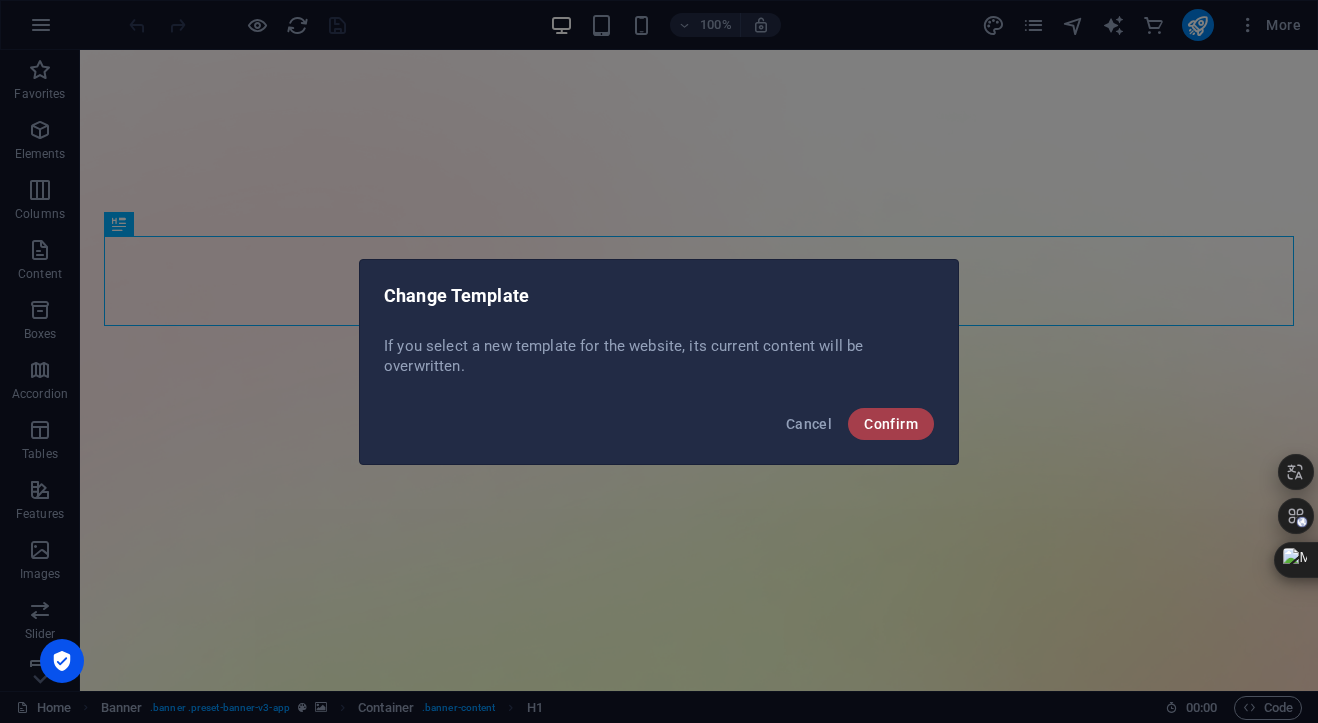 click on "Confirm" at bounding box center (891, 424) 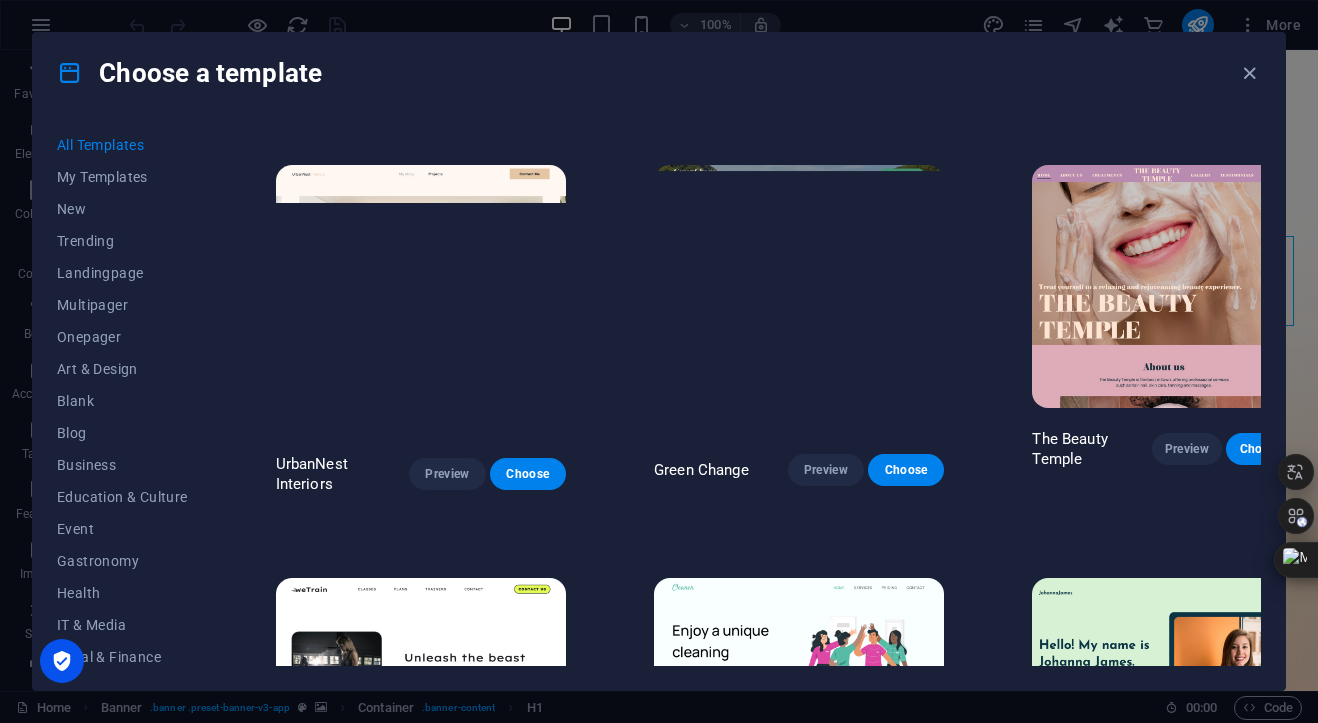 scroll, scrollTop: 2427, scrollLeft: 0, axis: vertical 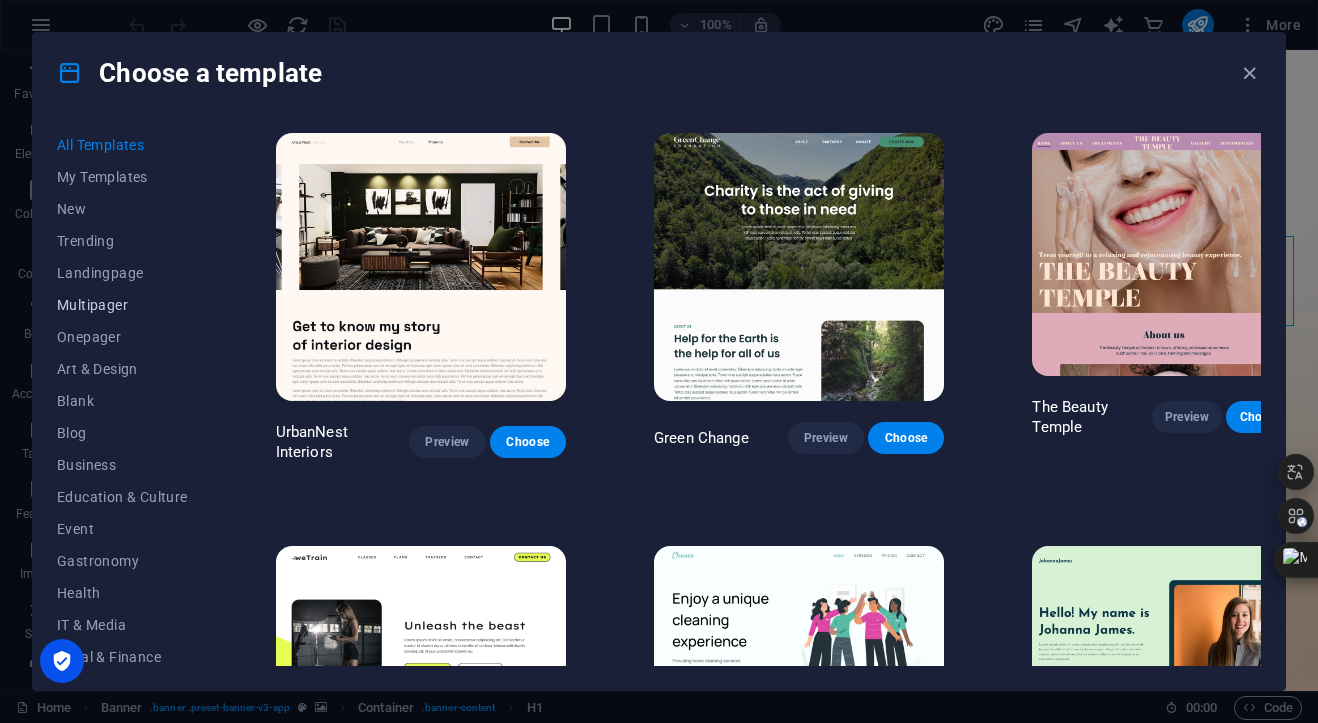 click on "Multipager" at bounding box center (122, 305) 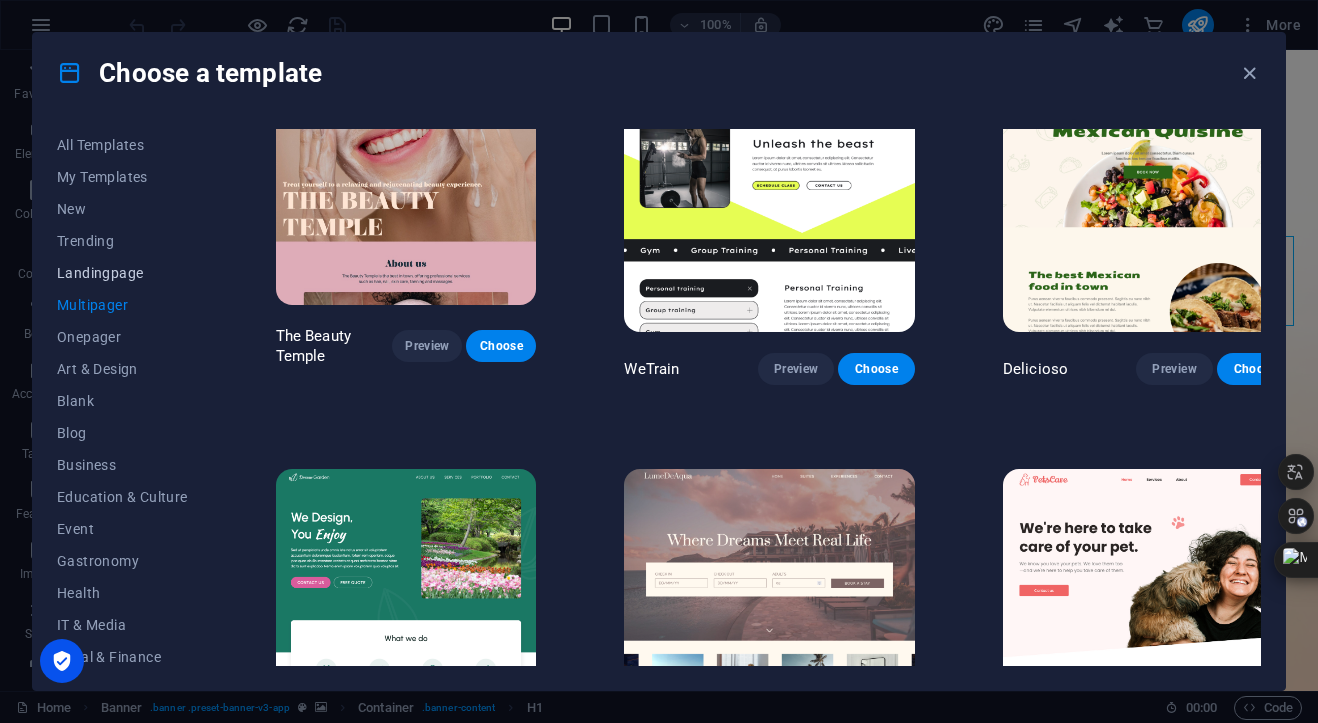 click on "Landingpage" at bounding box center (122, 273) 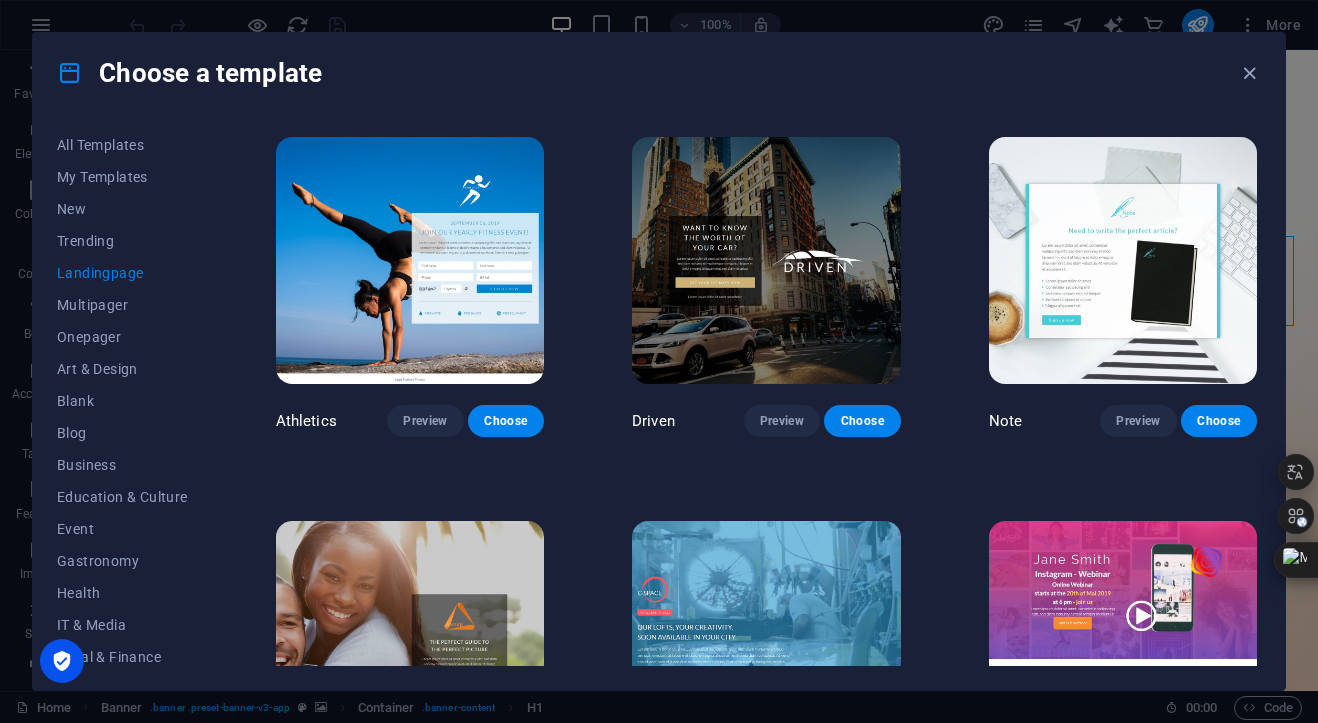 scroll, scrollTop: 1149, scrollLeft: 0, axis: vertical 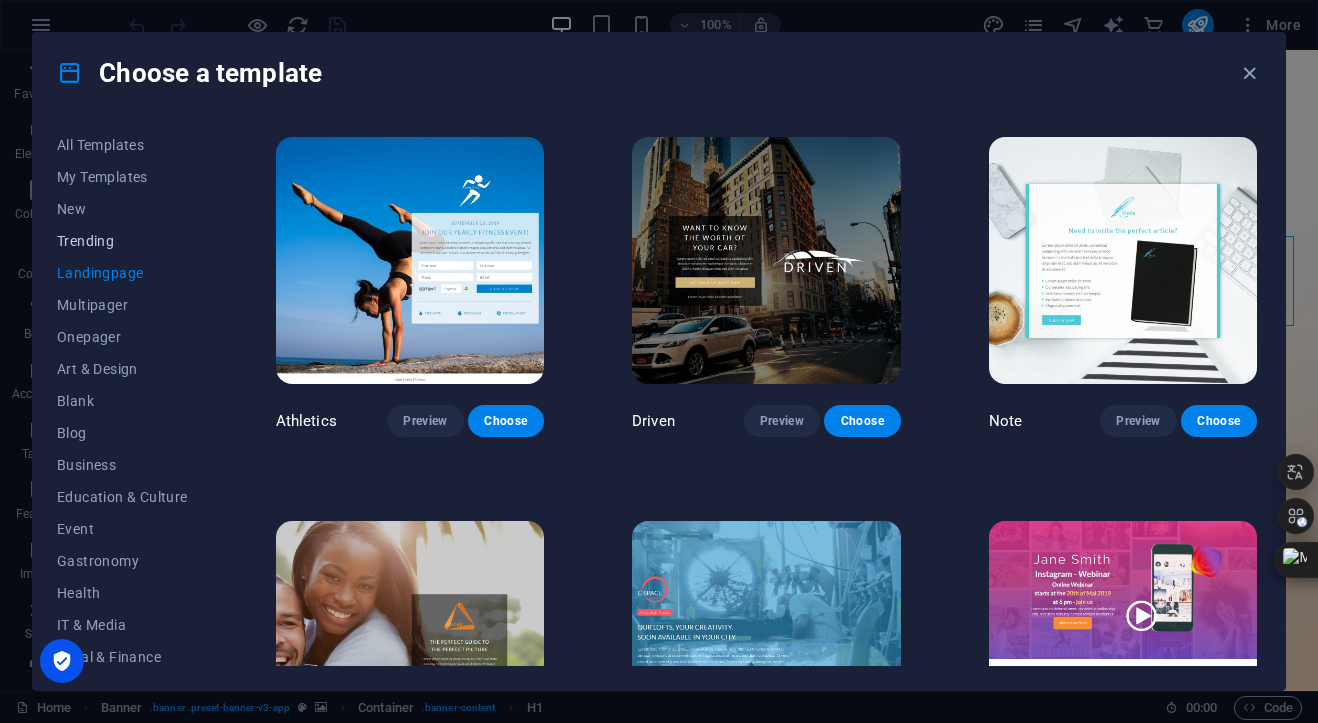 click on "Trending" at bounding box center [122, 241] 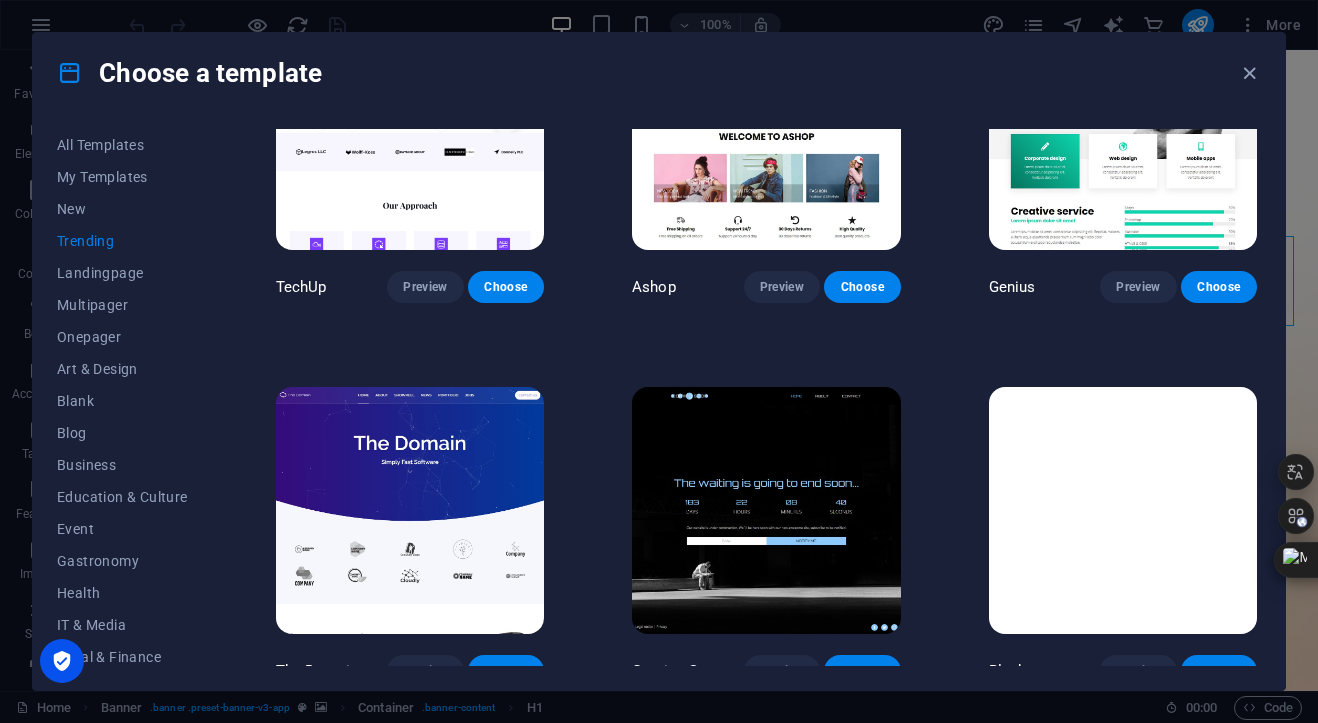 scroll, scrollTop: 1680, scrollLeft: 0, axis: vertical 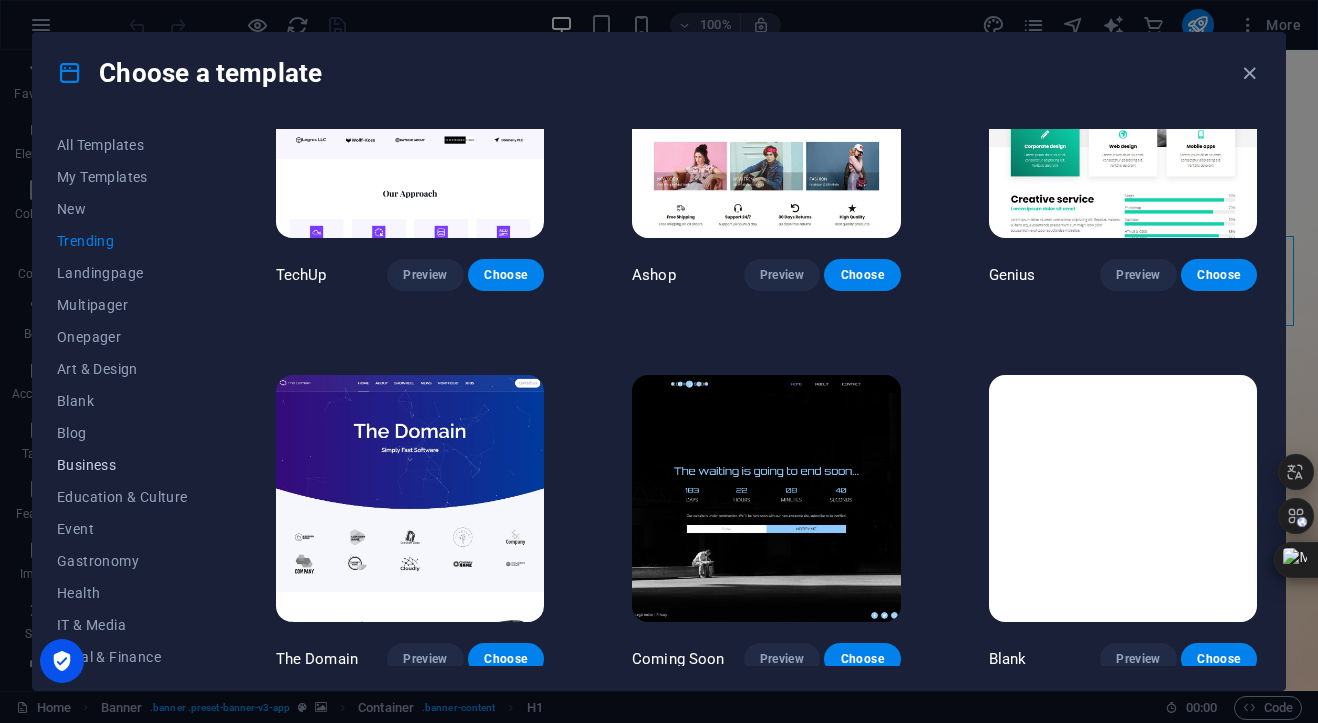 click on "Business" at bounding box center (122, 465) 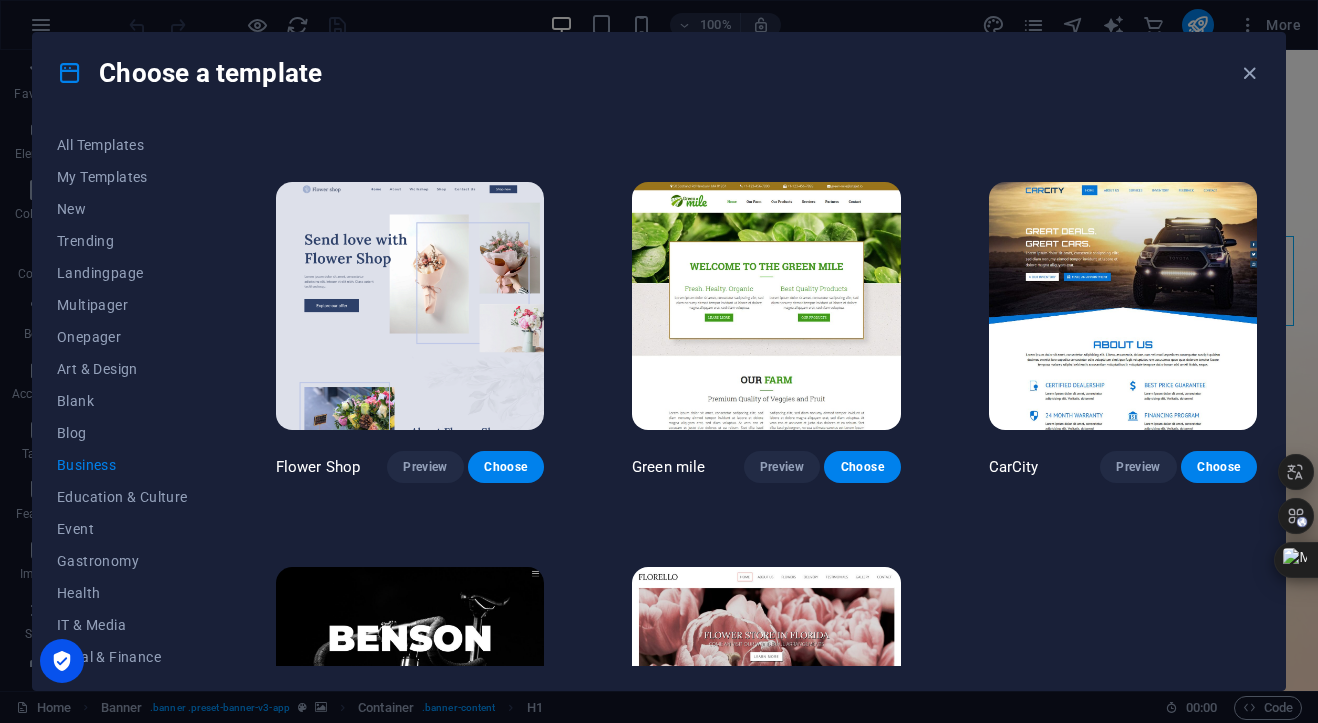 scroll, scrollTop: 345, scrollLeft: 0, axis: vertical 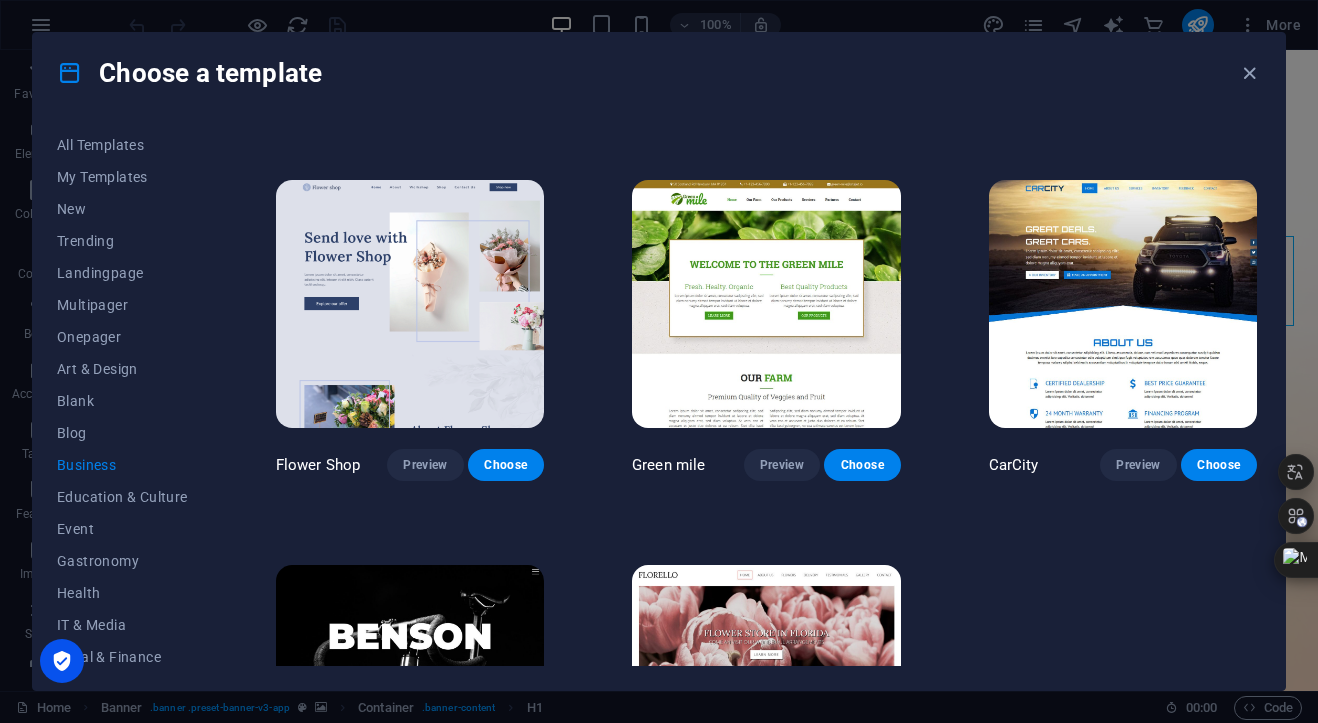 click on "Pottery Passions Preview Choose Eco-Con Preview Choose Dream Garden Preview Choose Flower Shop Preview Choose Green mile Preview Choose CarCity Preview Choose [PERSON_NAME] Preview Choose [GEOGRAPHIC_DATA] Preview Choose" at bounding box center [766, 324] 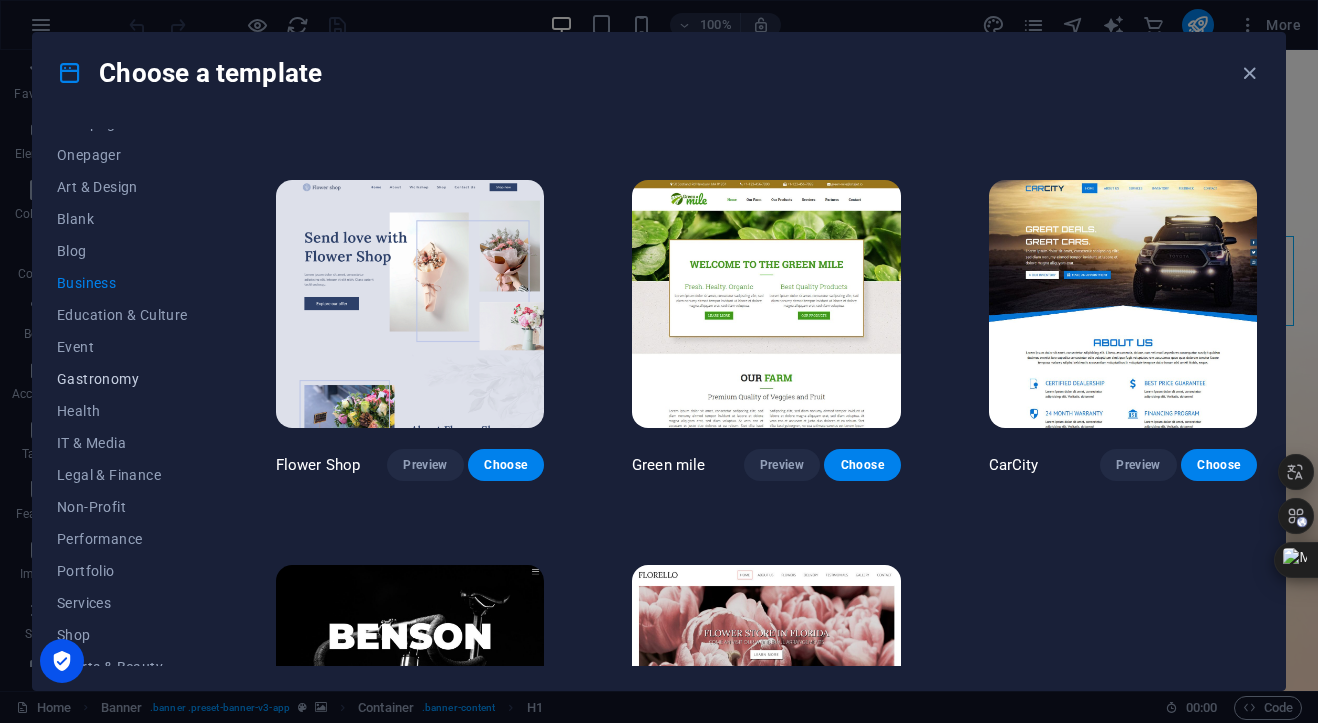 scroll, scrollTop: 191, scrollLeft: 0, axis: vertical 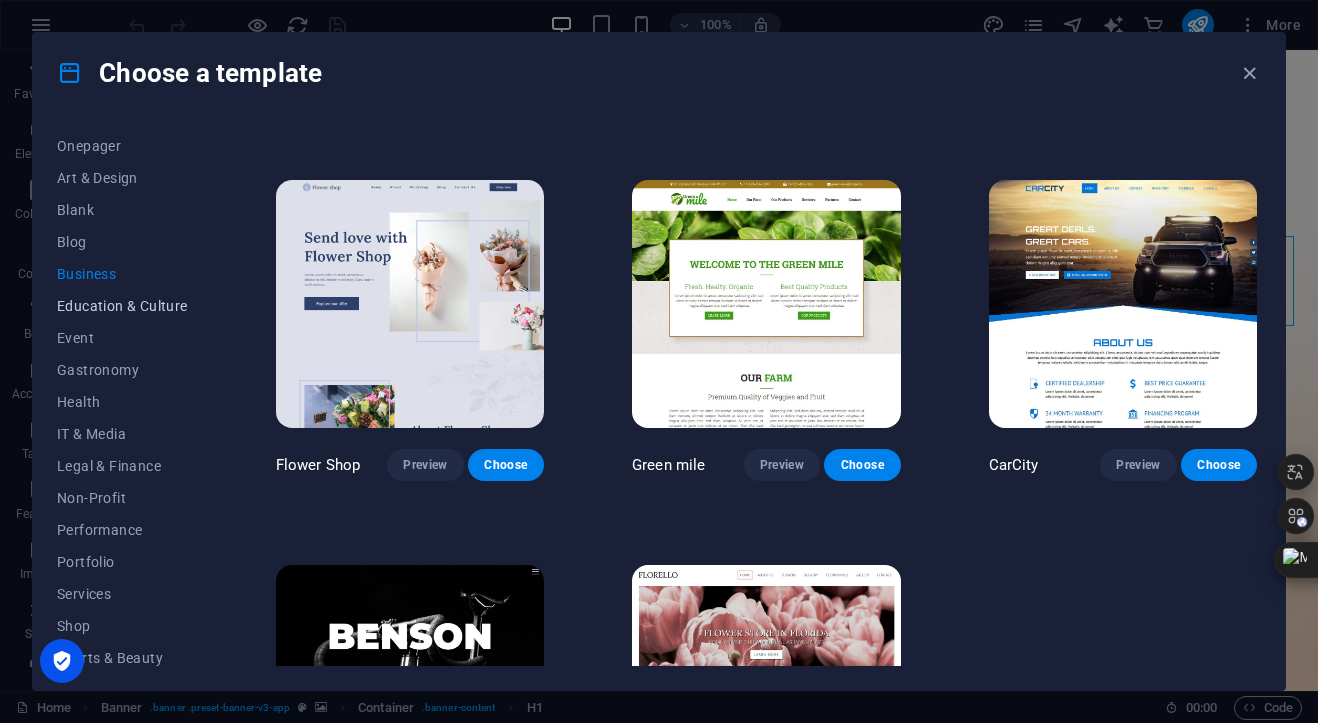 click on "Education & Culture" at bounding box center [122, 306] 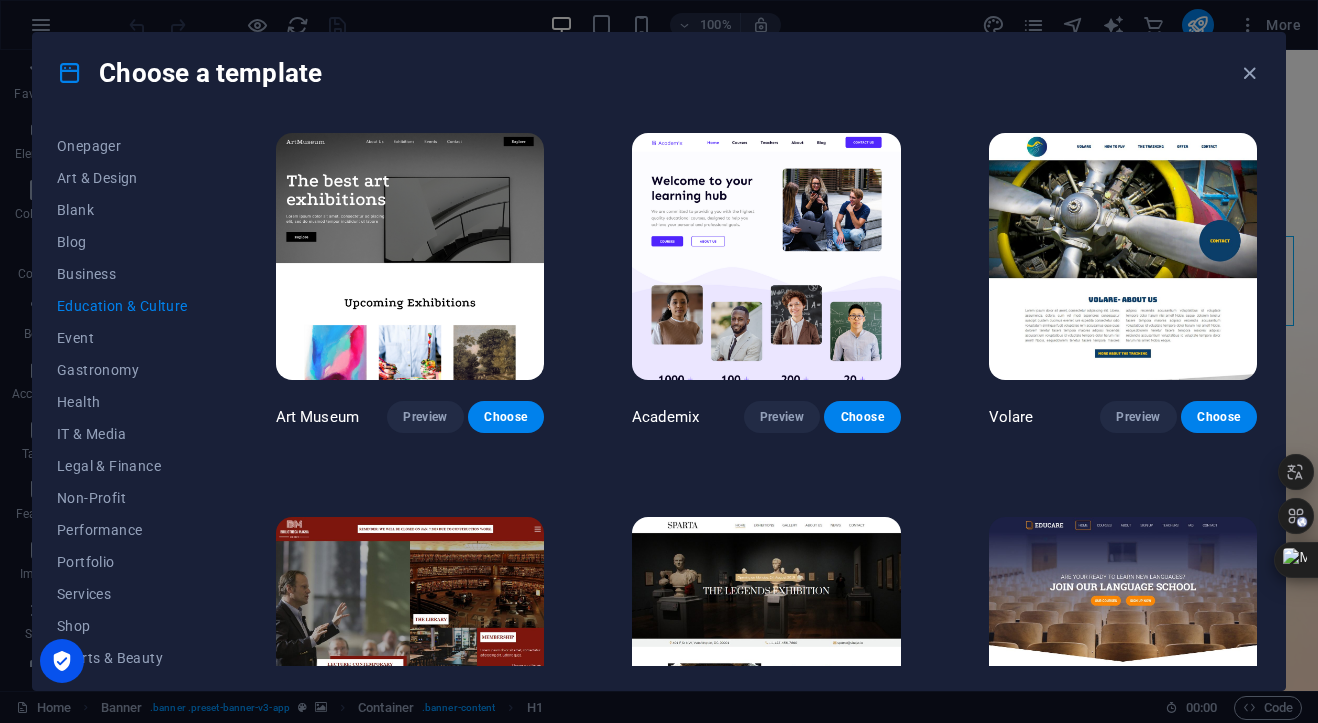 click on "All Templates My Templates New Trending Landingpage Multipager Onepager Art & Design Blank Blog Business Education & Culture Event Gastronomy Health IT & Media Legal & Finance Non-Profit Performance Portfolio Services Shop Sports & Beauty Trades Travel Wireframe Art Museum Preview Choose Academix Preview Choose Volare Preview Choose Bibliotheca Preview Choose Sparta Preview Choose Educare Preview Choose Smiile Preview Choose uDrive Preview Choose" at bounding box center [659, 401] 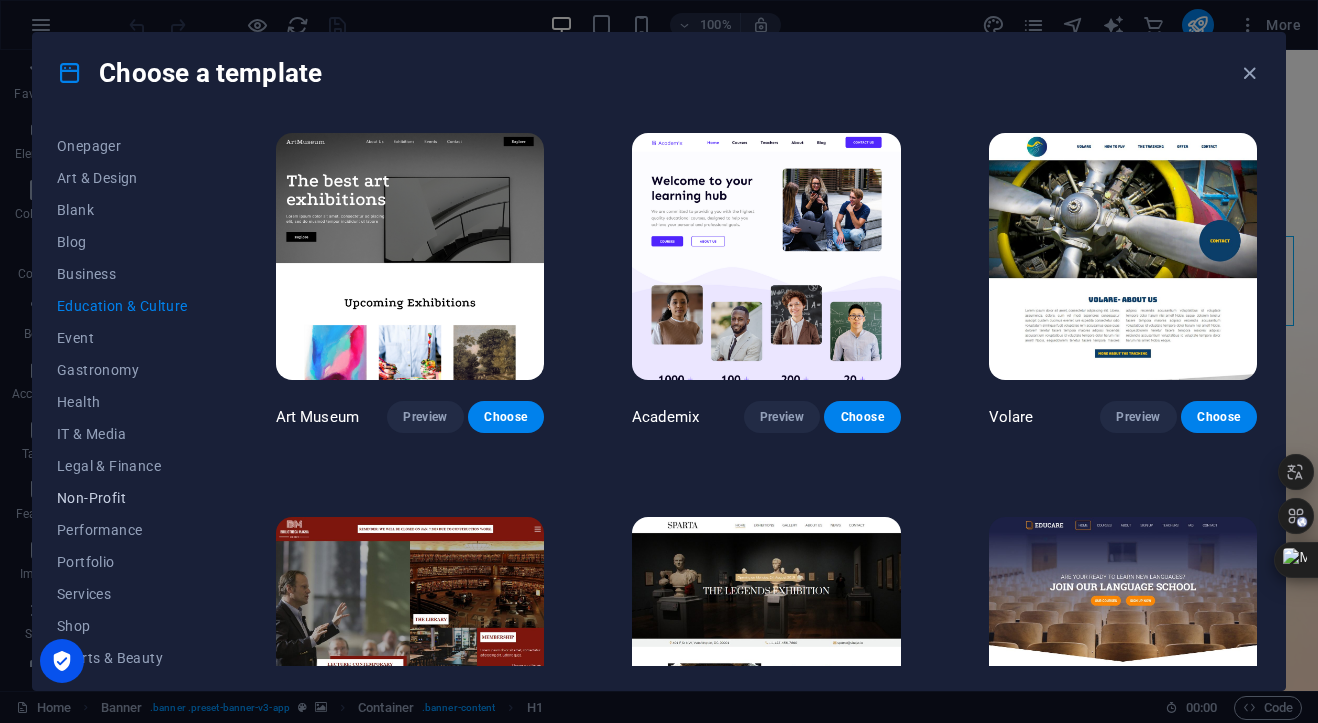 scroll, scrollTop: 295, scrollLeft: 0, axis: vertical 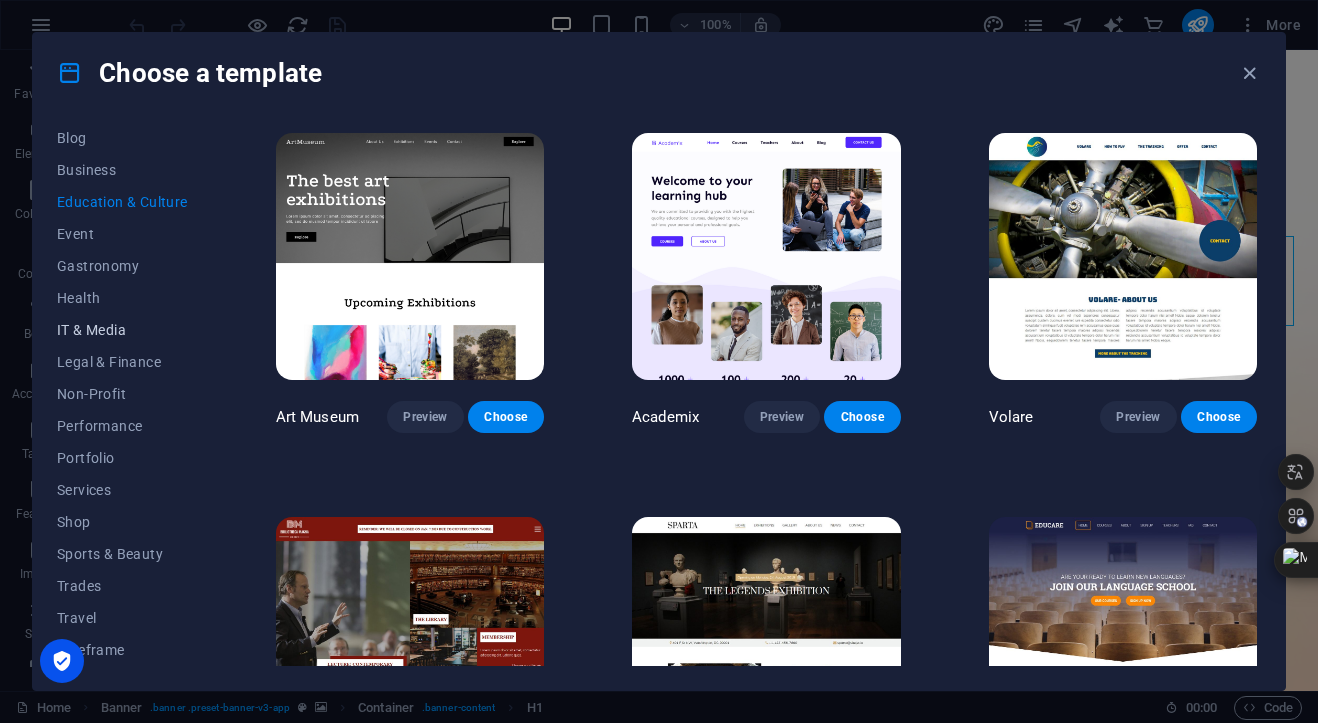 click on "IT & Media" at bounding box center [122, 330] 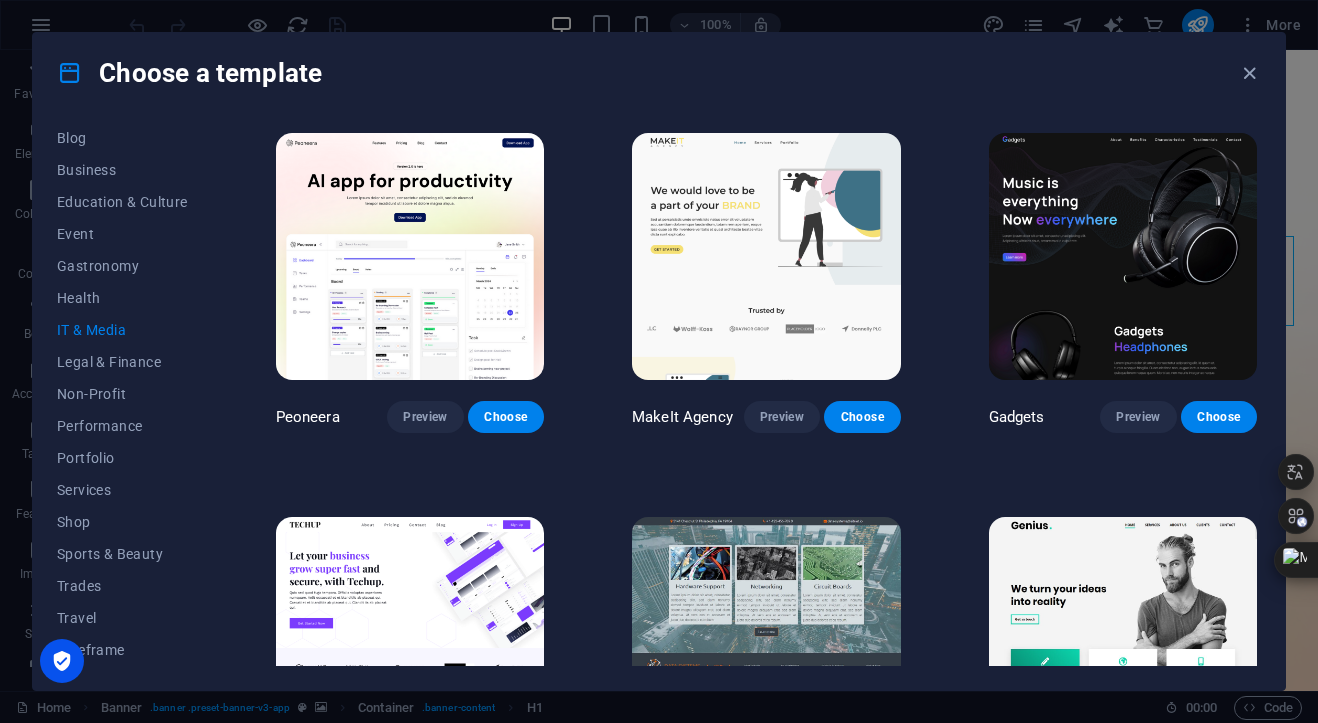 click on "All Templates My Templates New Trending Landingpage Multipager Onepager Art & Design Blank Blog Business Education & Culture Event Gastronomy Health IT & Media Legal & Finance Non-Profit Performance Portfolio Services Shop Sports & Beauty Trades Travel Wireframe Peoneera Preview Choose MakeIt Agency Preview Choose Gadgets Preview Choose TechUp Preview Choose Data Systems Preview Choose Genius Preview Choose The Domain Preview Choose Fullprint Preview Choose Cloudly Preview Choose Elitenoobs Preview Choose Marketer Preview Choose" at bounding box center [659, 401] 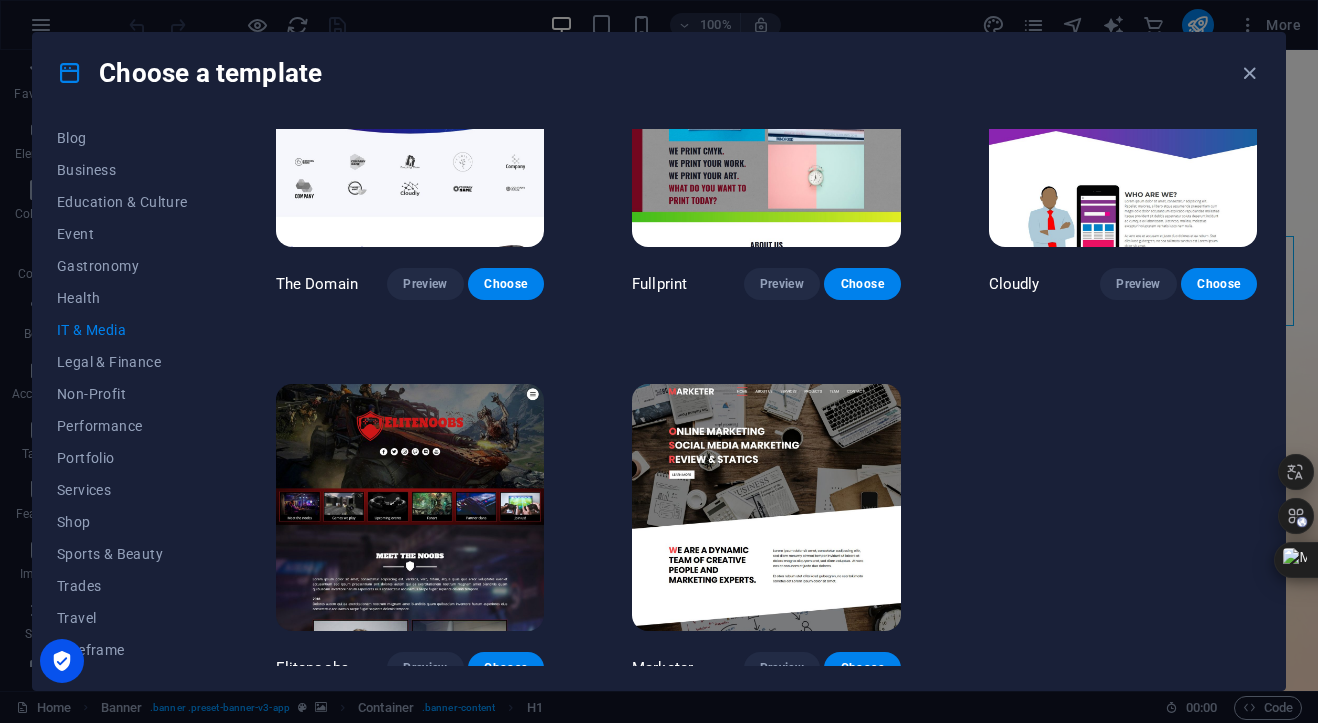 scroll, scrollTop: 909, scrollLeft: 0, axis: vertical 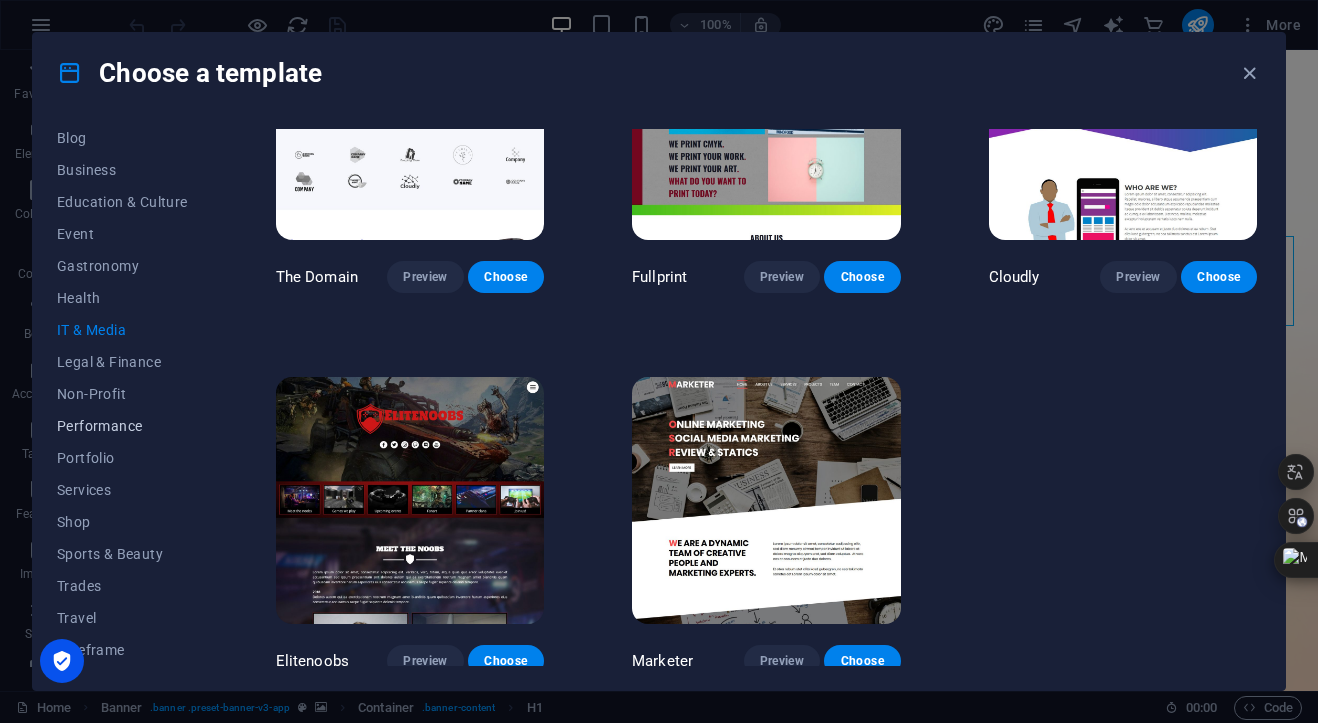 click on "Performance" at bounding box center [122, 426] 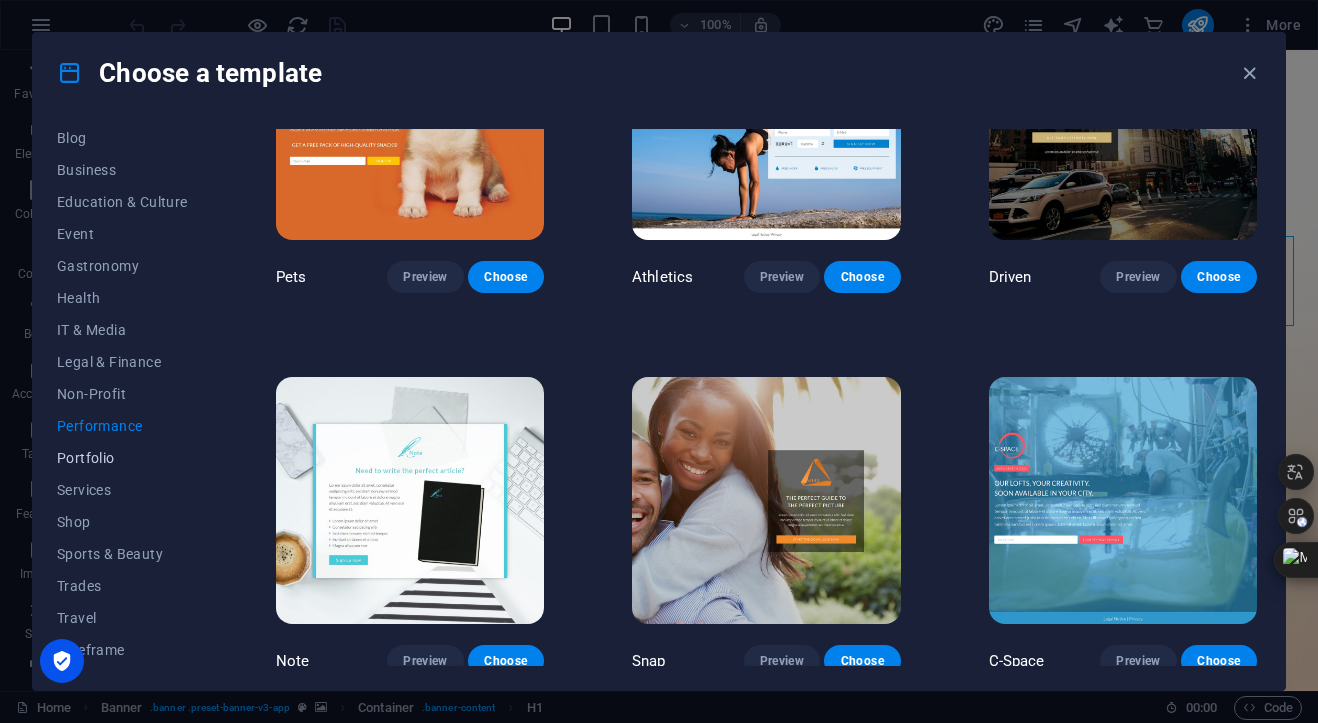 click on "Portfolio" at bounding box center (122, 458) 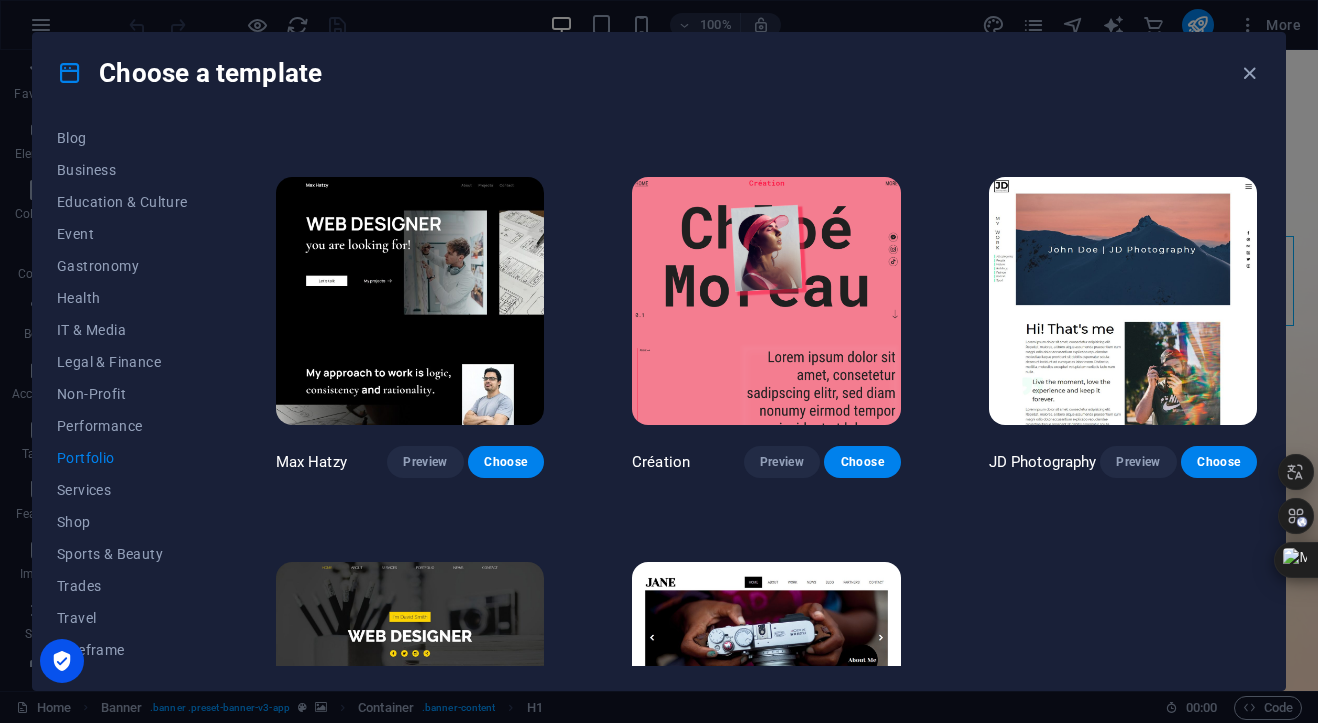 scroll, scrollTop: 544, scrollLeft: 0, axis: vertical 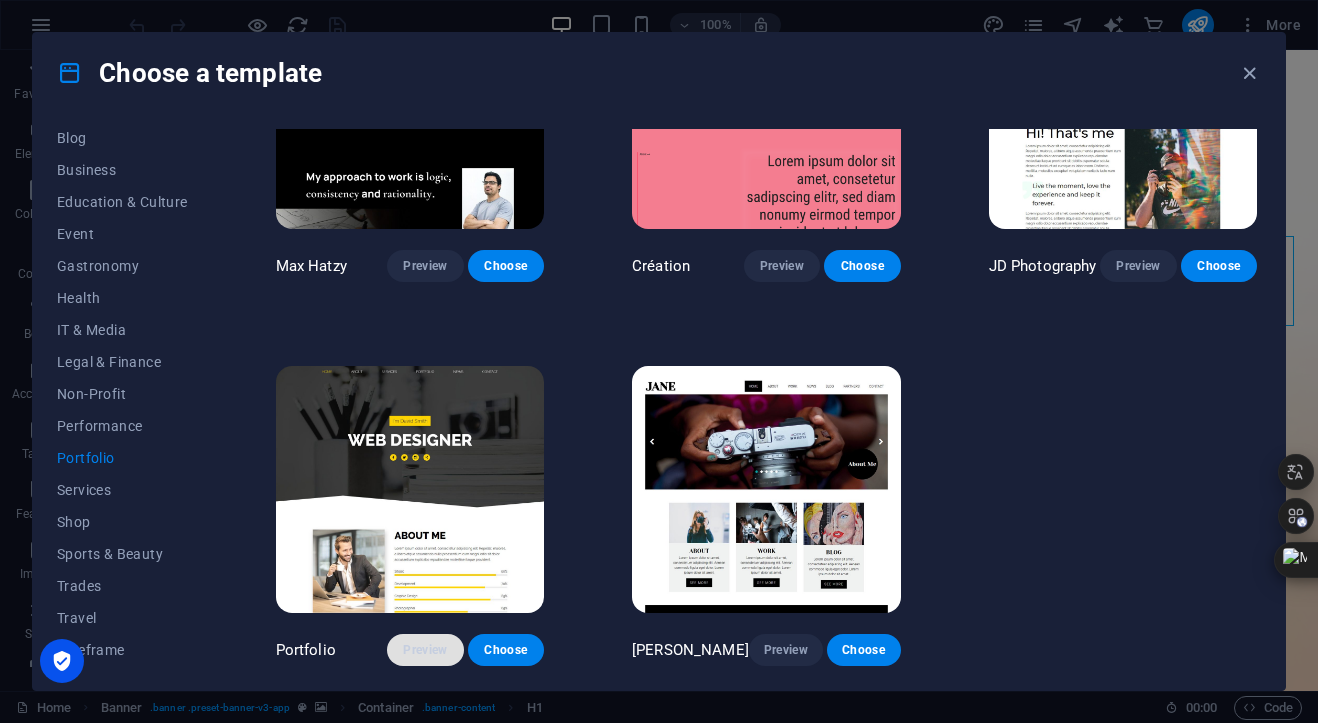click on "Preview" at bounding box center [425, 650] 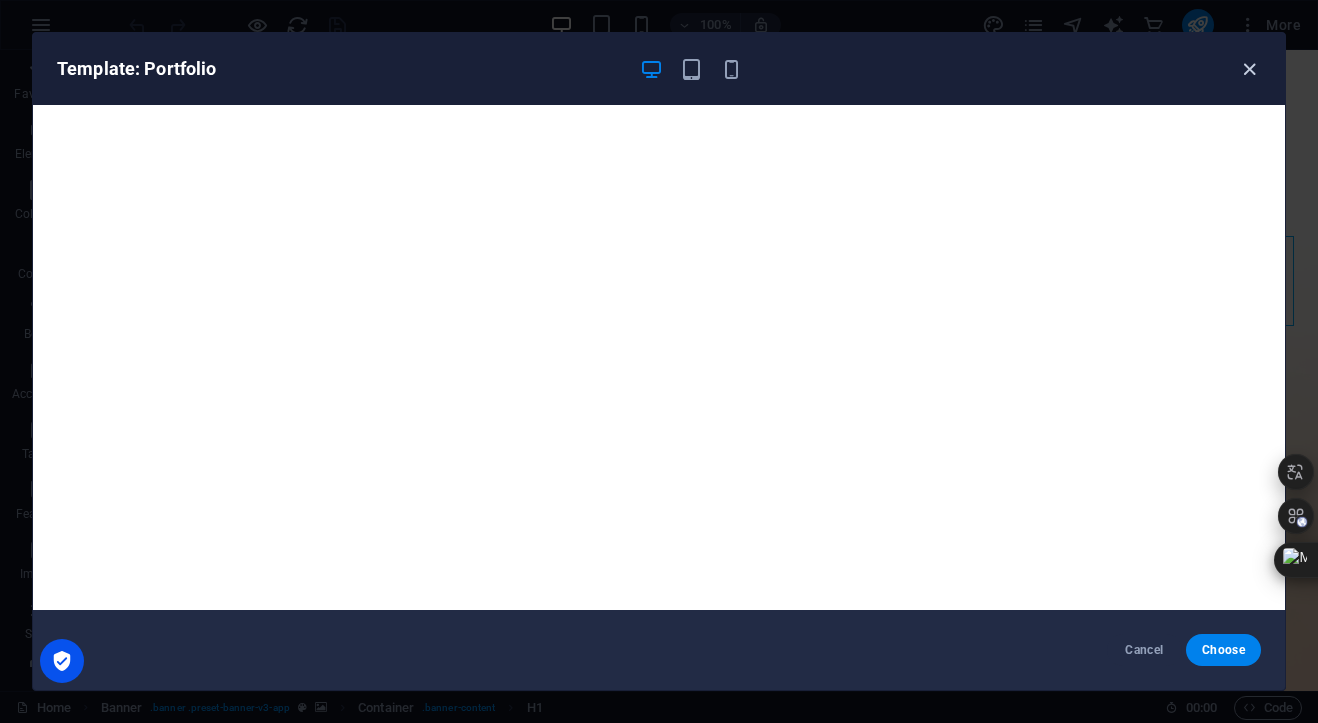 click at bounding box center (1249, 69) 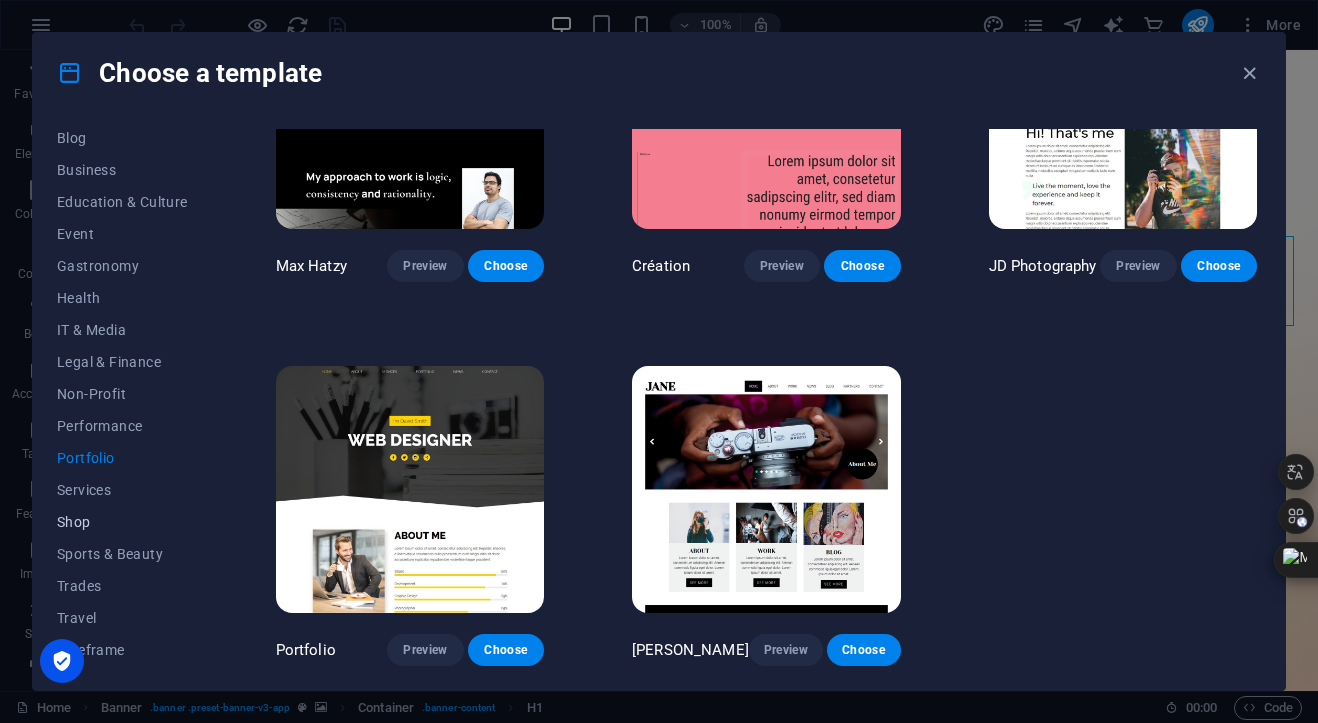 click on "Shop" at bounding box center [122, 522] 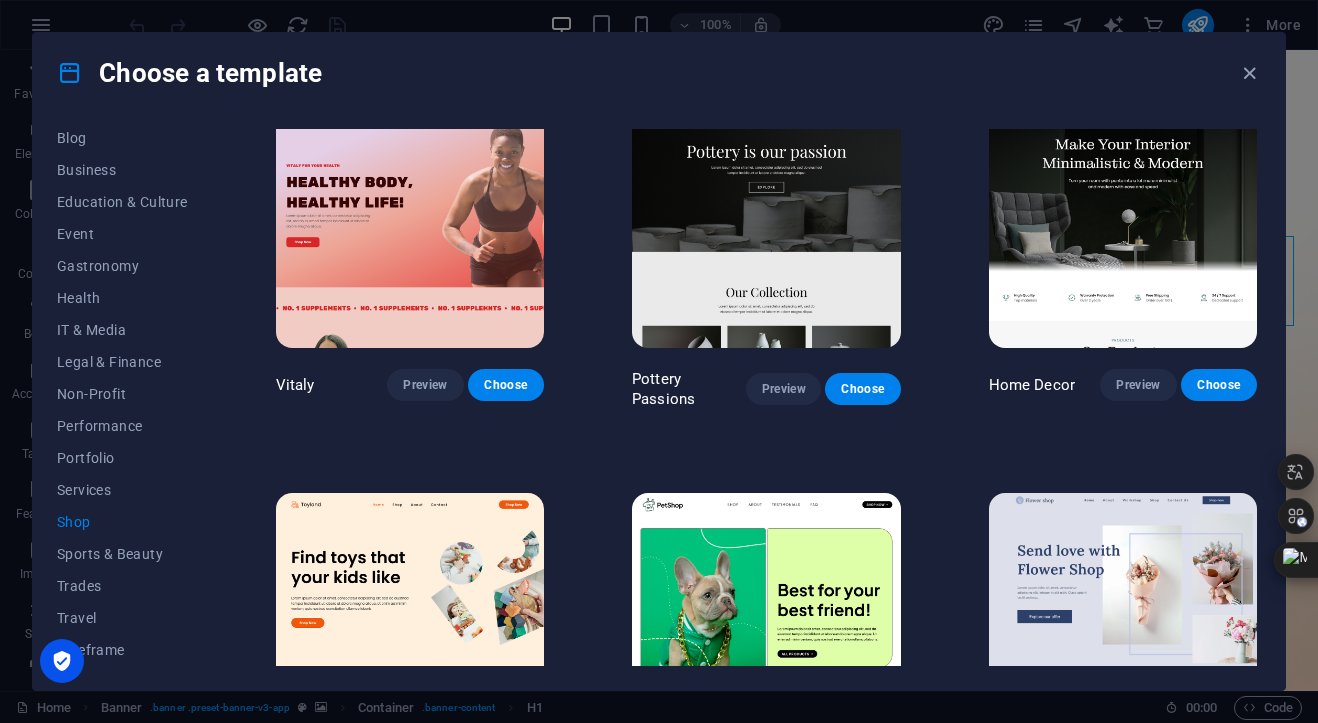 scroll, scrollTop: 0, scrollLeft: 0, axis: both 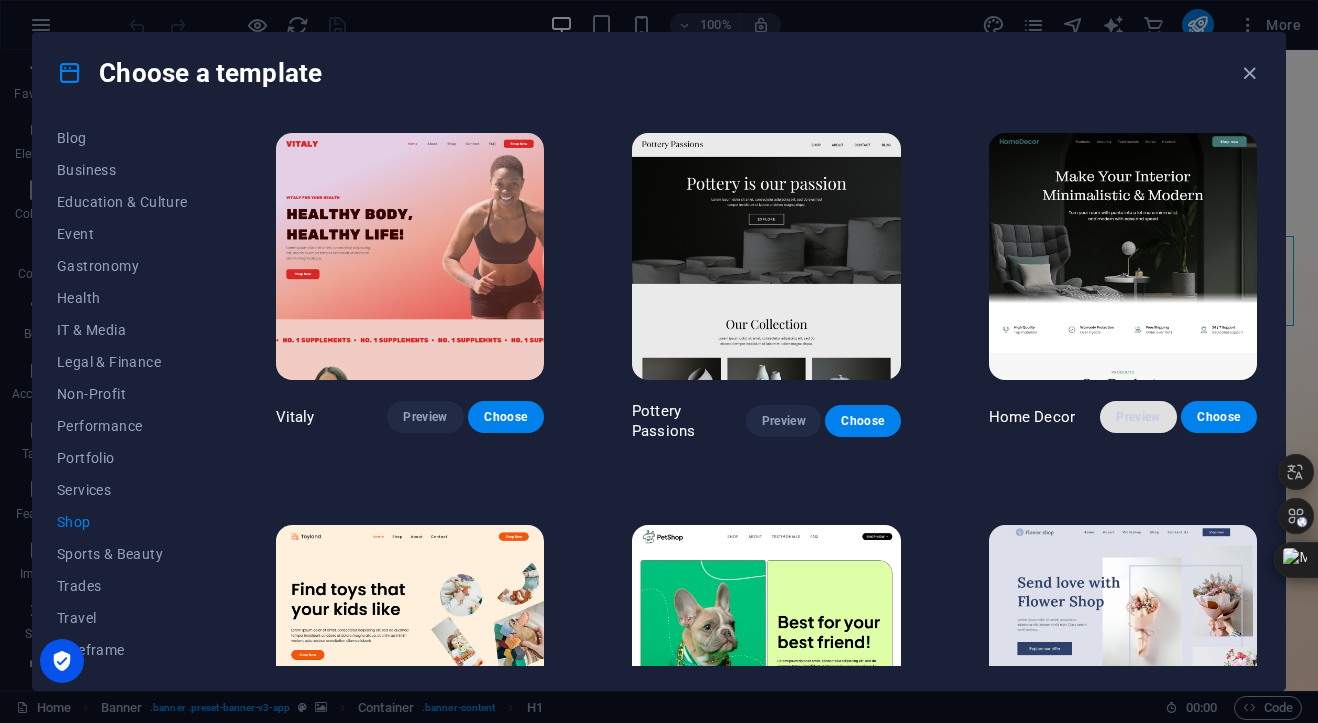 click on "Preview" at bounding box center [1138, 417] 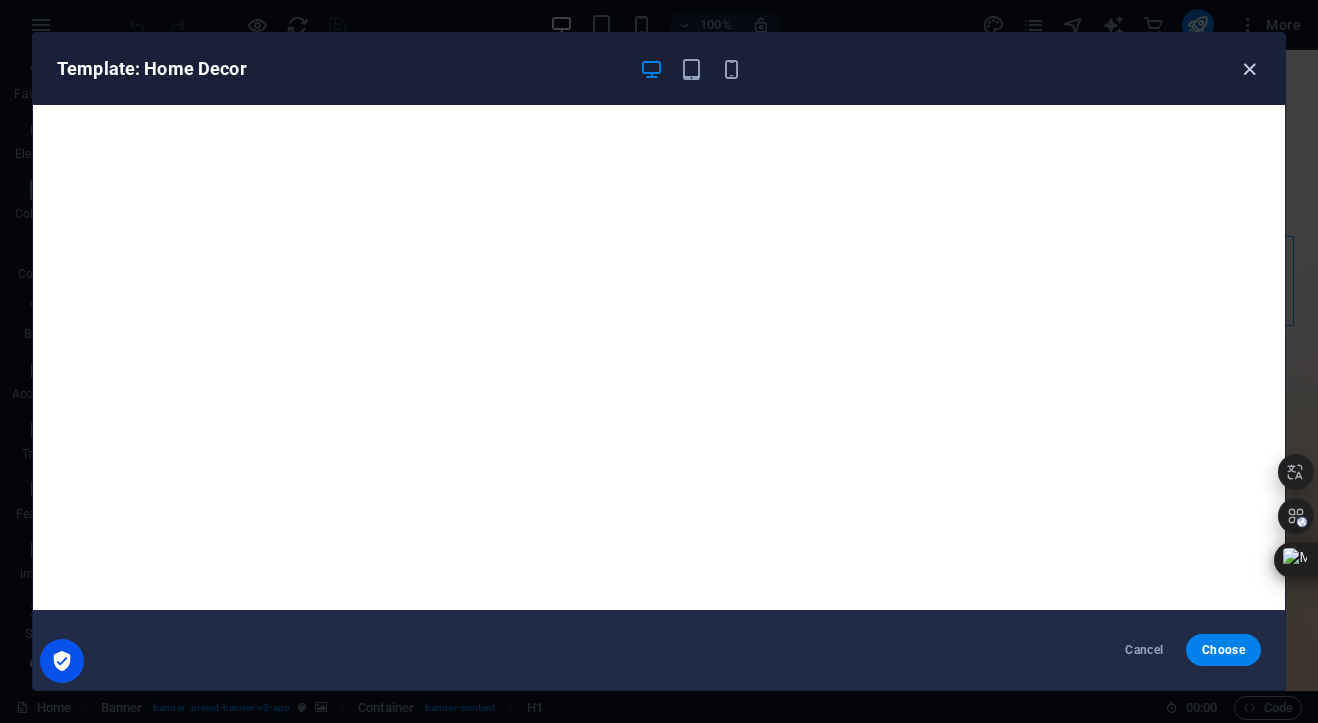 click at bounding box center (1249, 69) 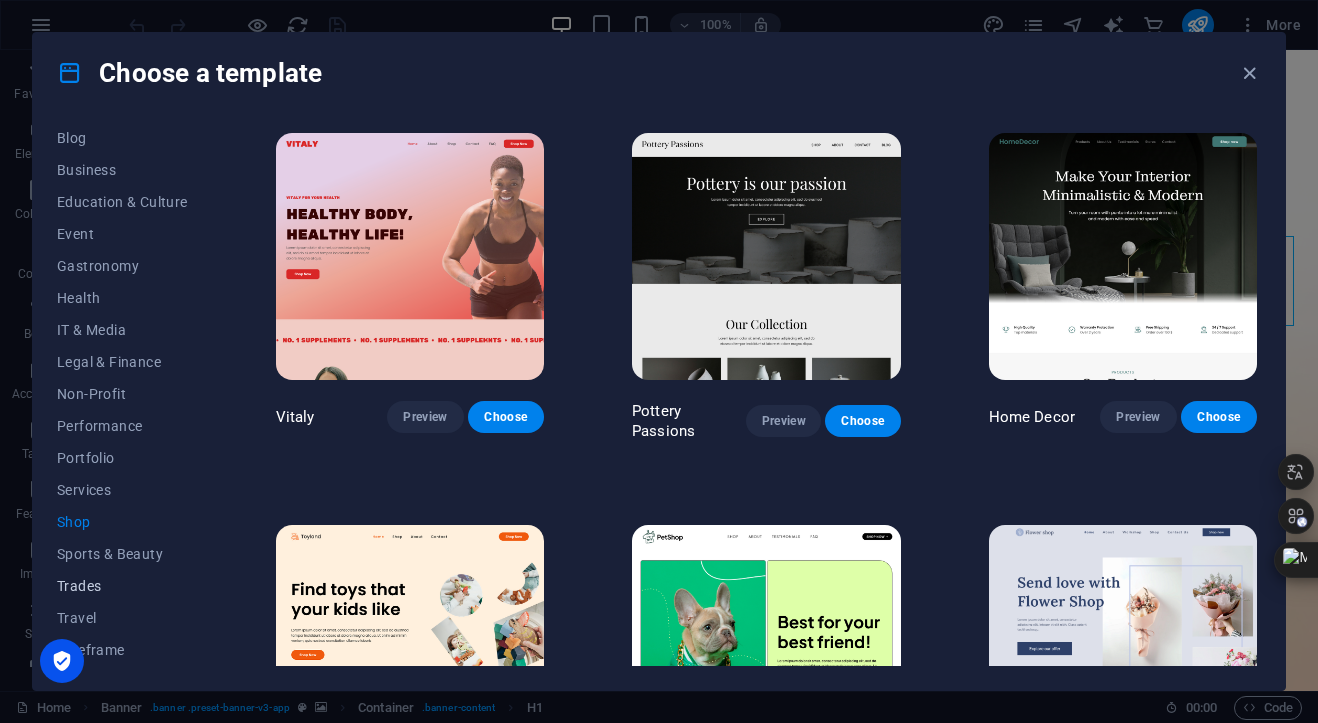 click on "Trades" at bounding box center (122, 586) 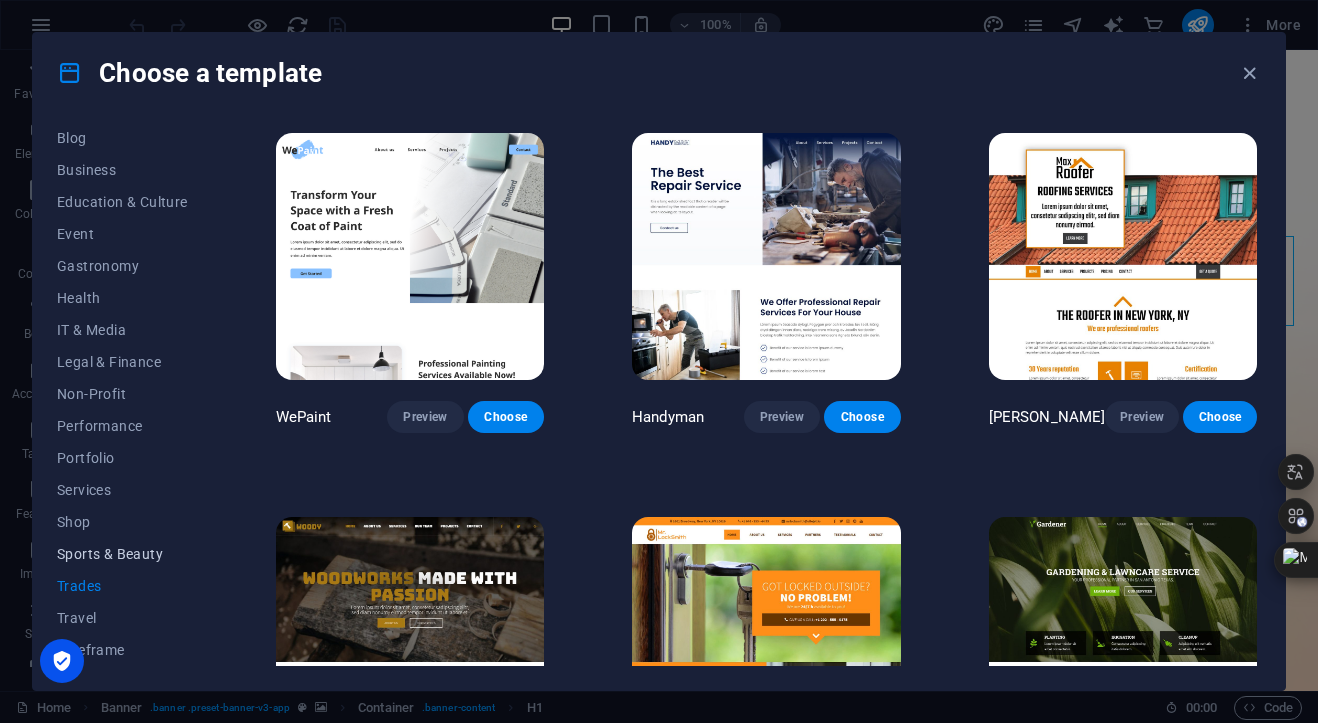 click on "Sports & Beauty" at bounding box center (122, 554) 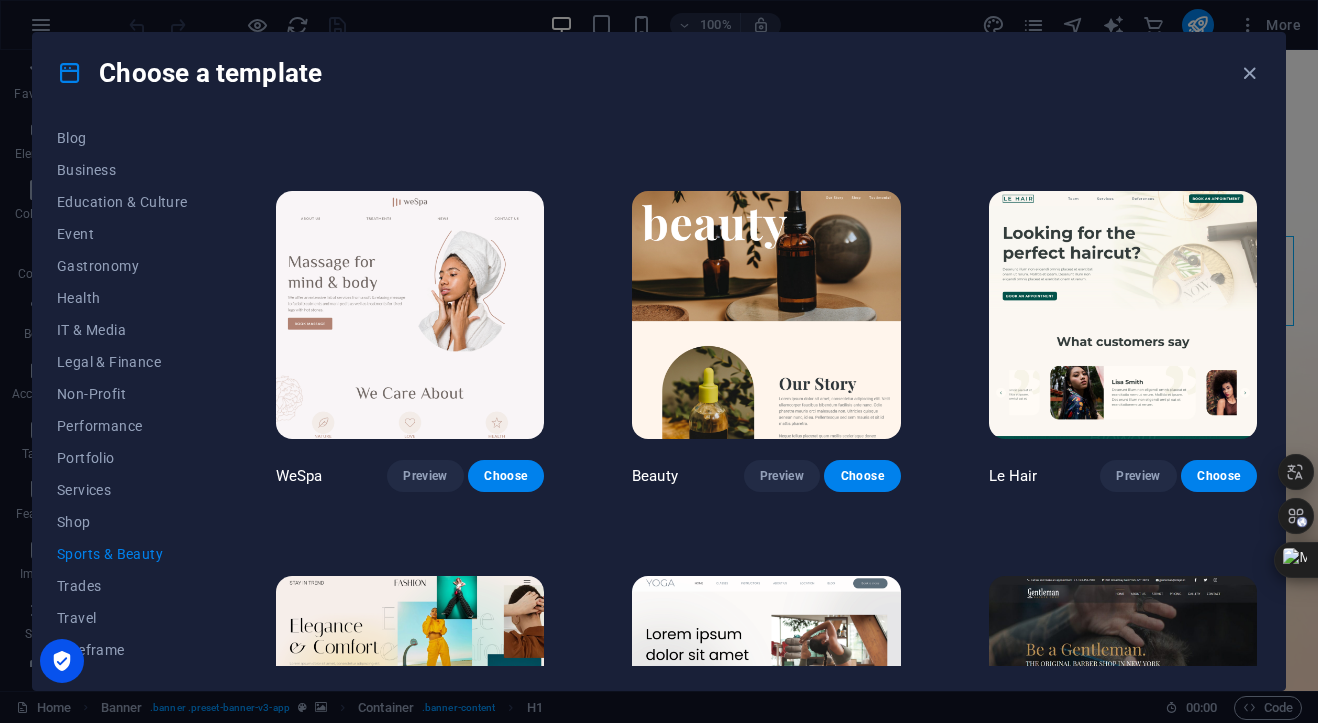 scroll, scrollTop: 336, scrollLeft: 0, axis: vertical 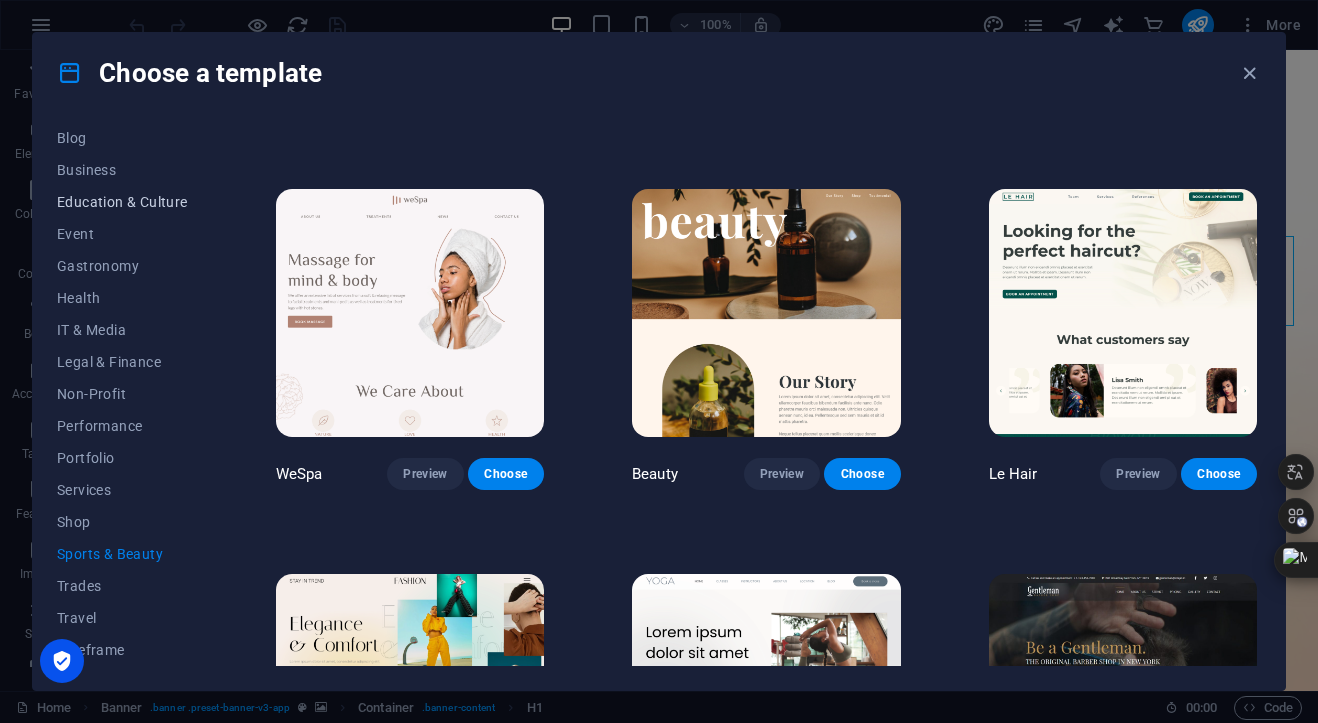 click on "Education & Culture" at bounding box center (122, 202) 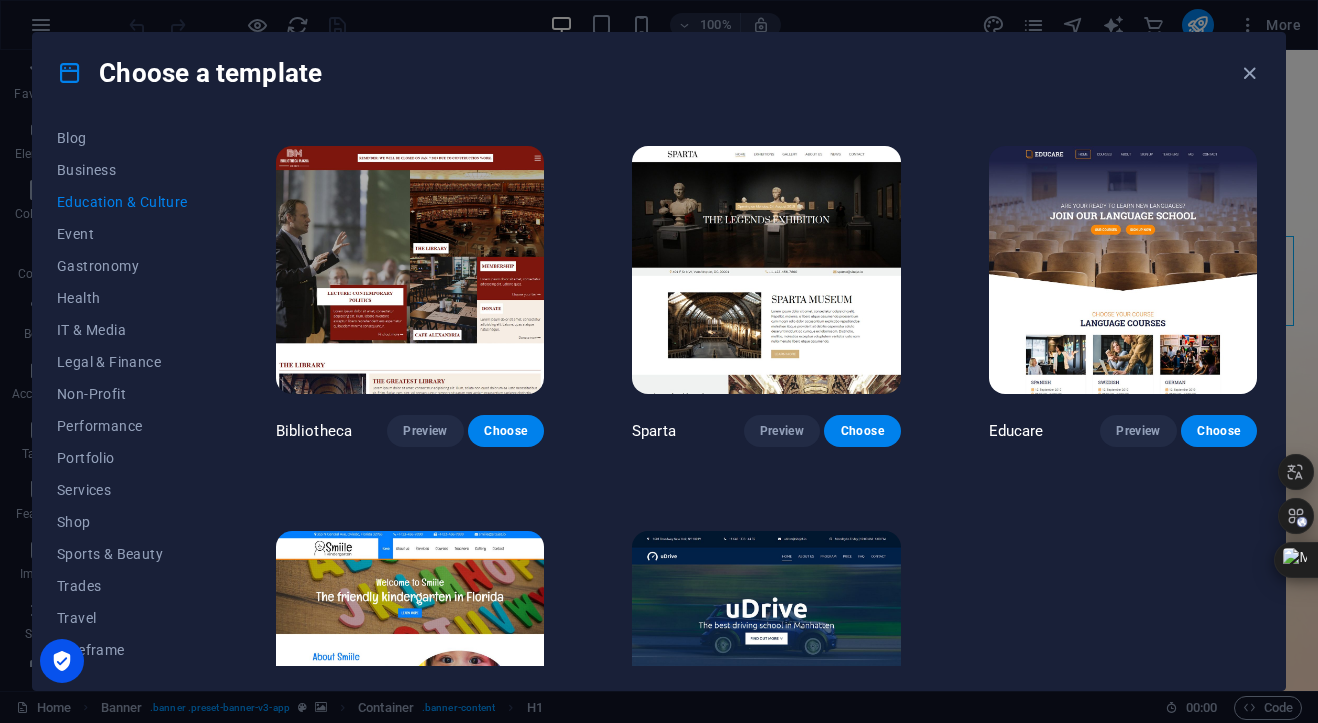 scroll, scrollTop: 528, scrollLeft: 0, axis: vertical 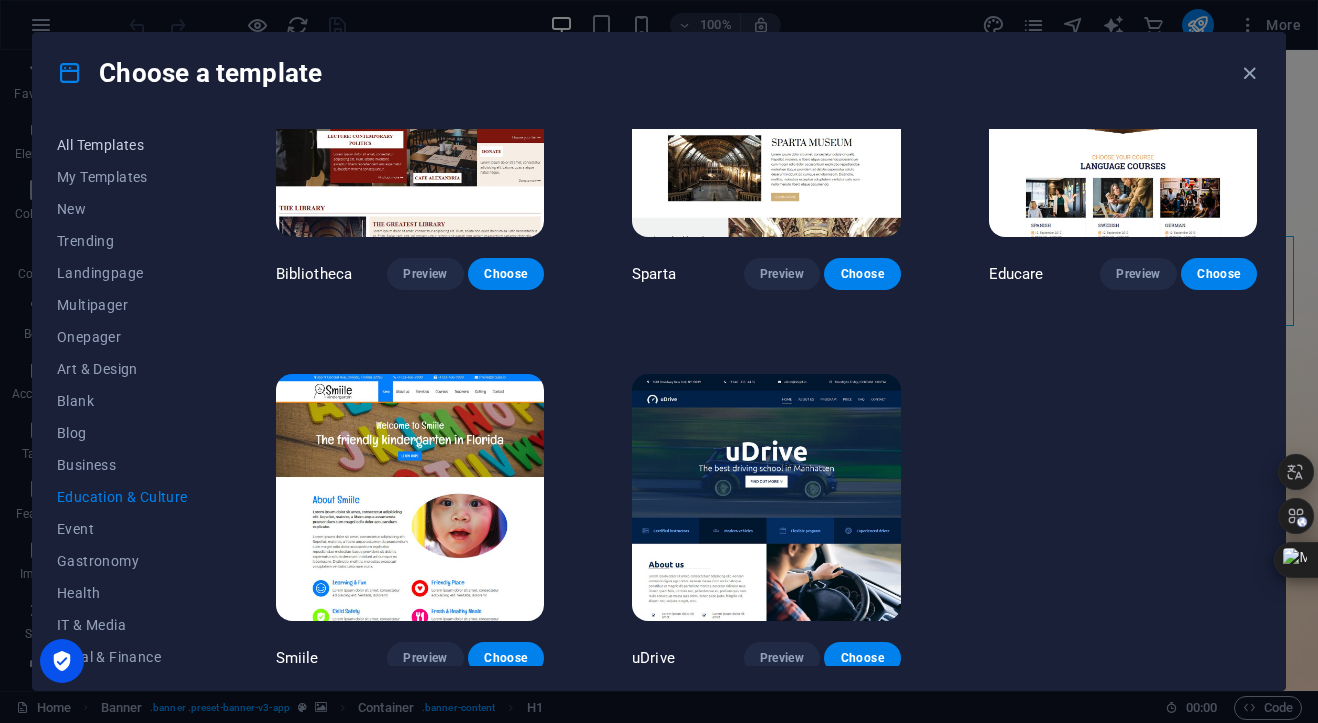 click on "All Templates" at bounding box center [122, 145] 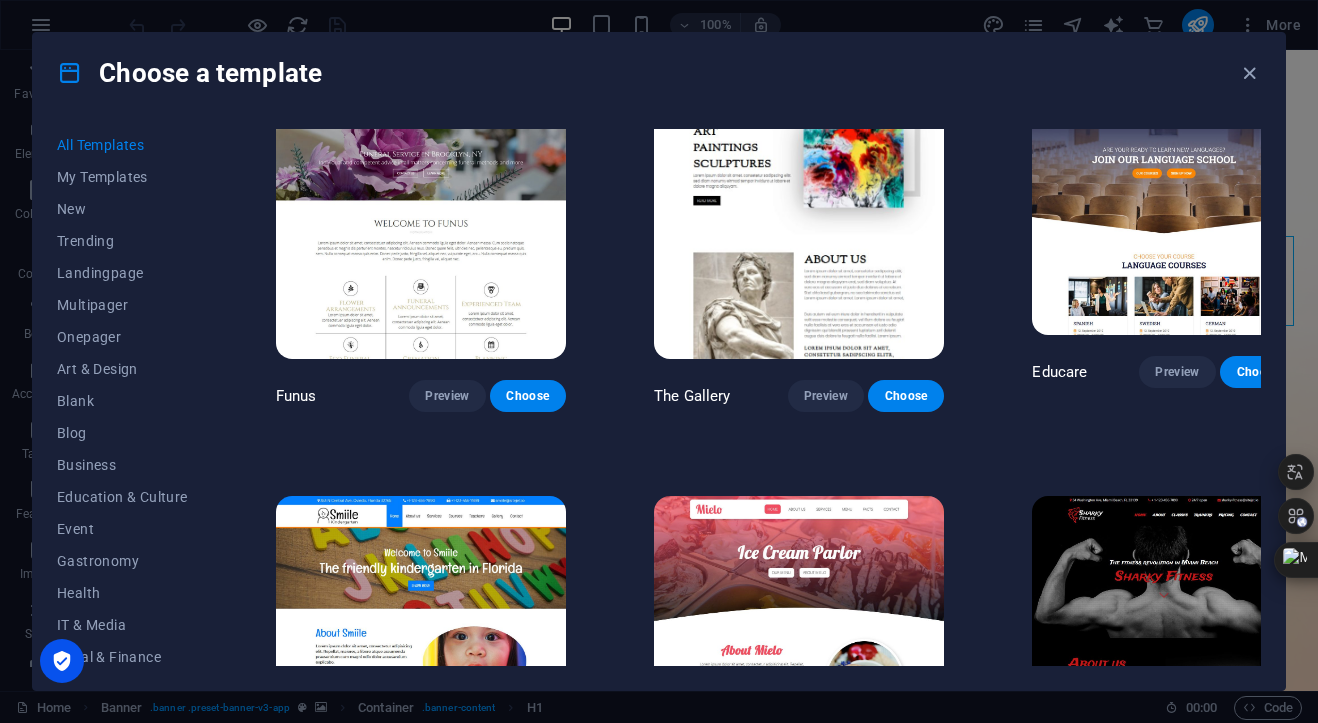 scroll, scrollTop: 12997, scrollLeft: 0, axis: vertical 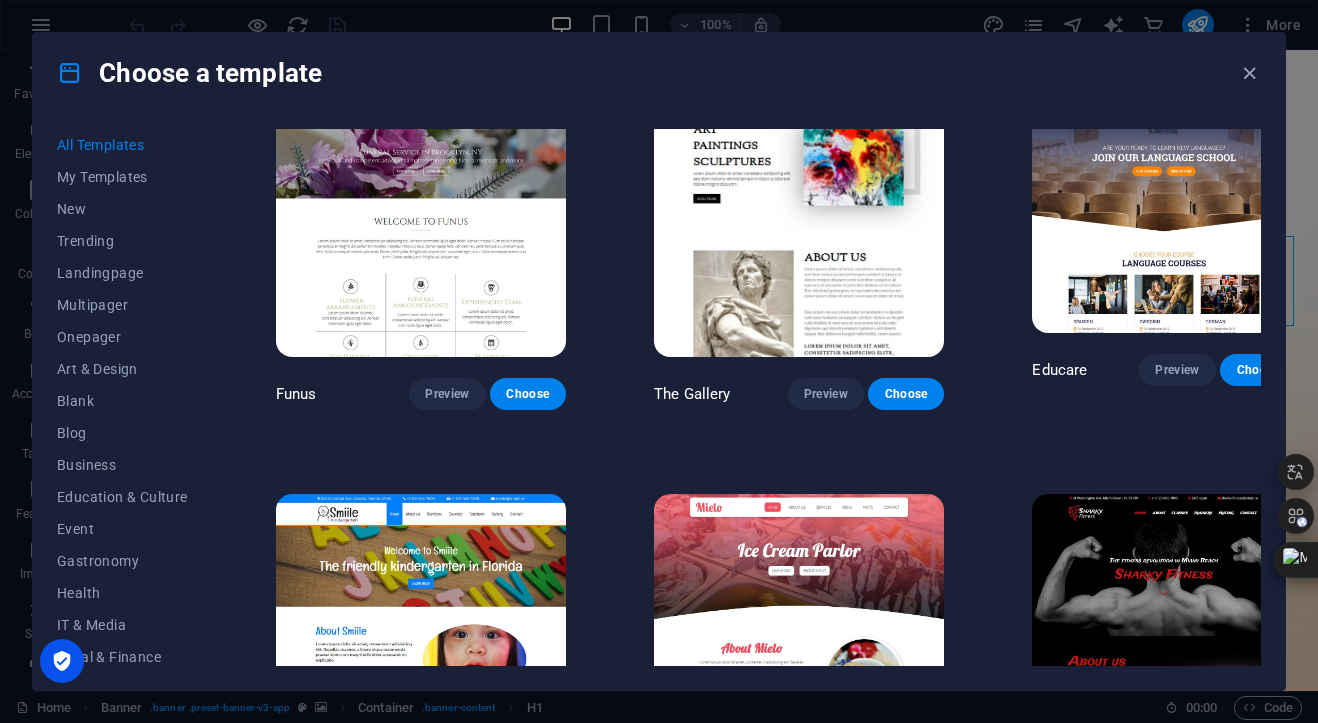 click on "Preview" at bounding box center (447, 1203) 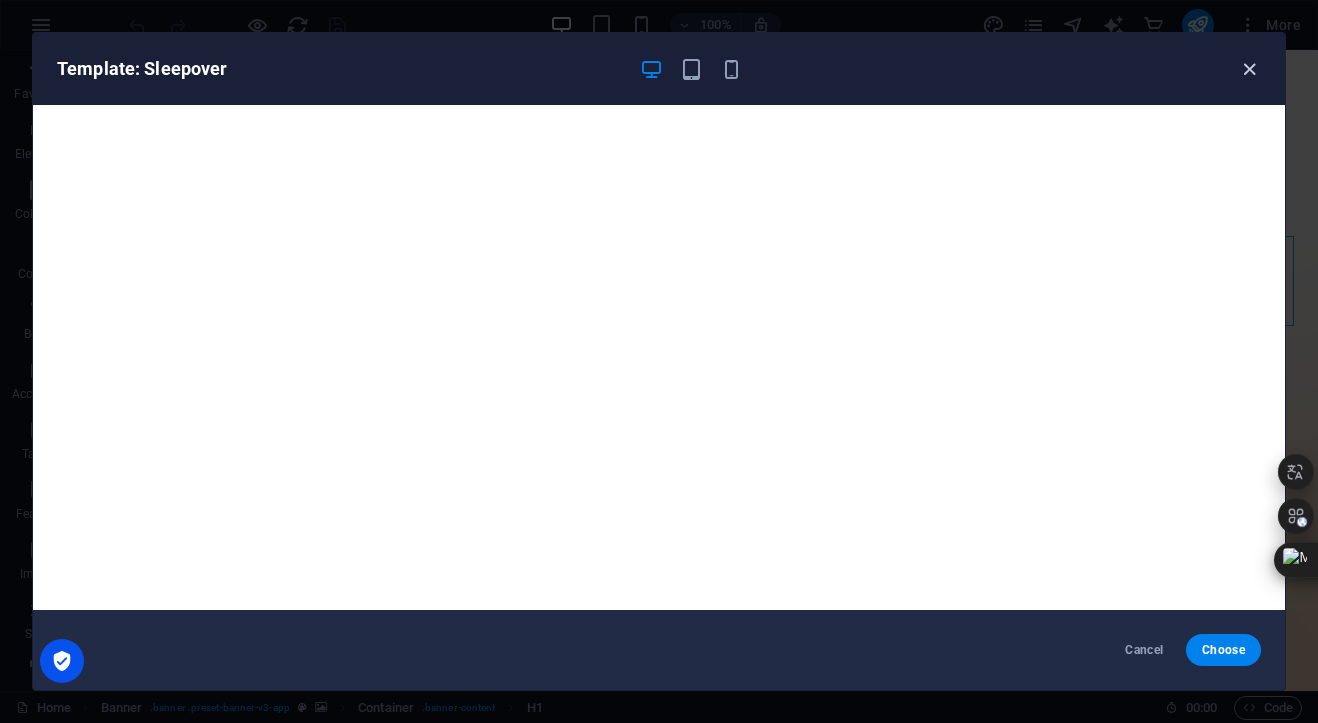 click at bounding box center [1249, 69] 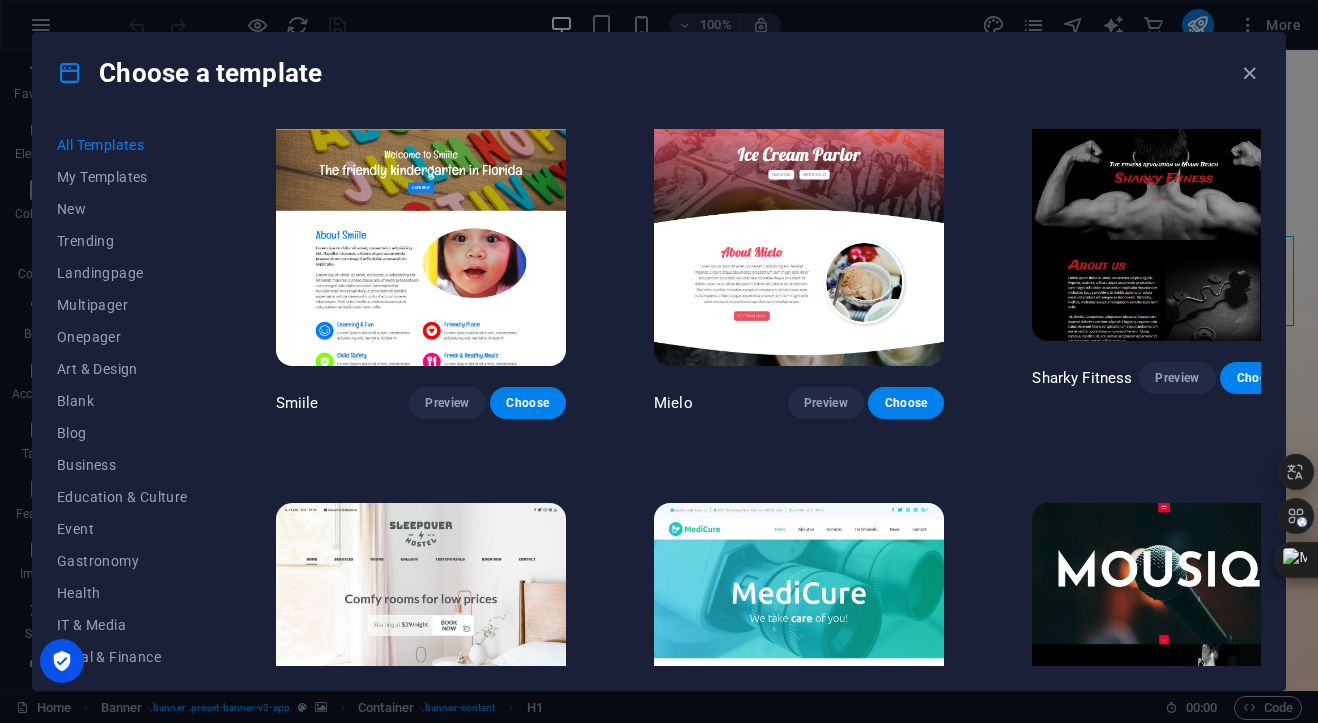 scroll, scrollTop: 13404, scrollLeft: 0, axis: vertical 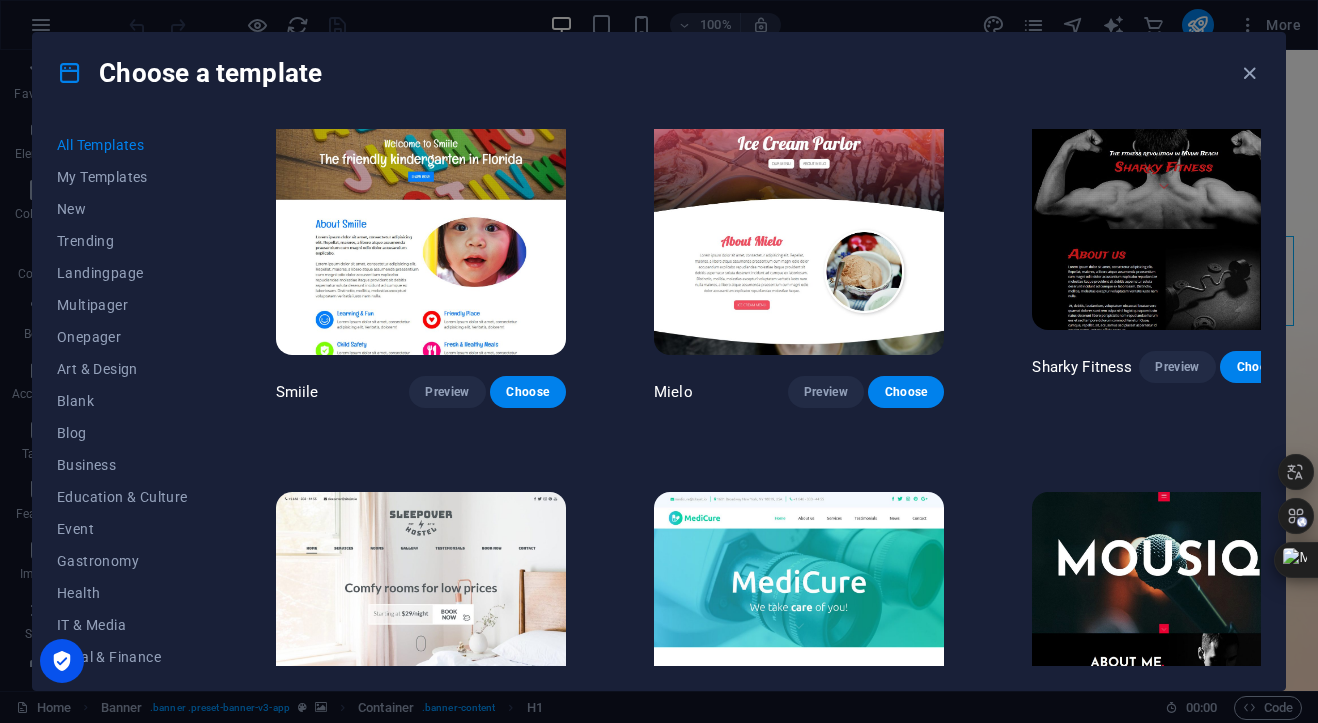 click on "Preview" at bounding box center [1177, 1176] 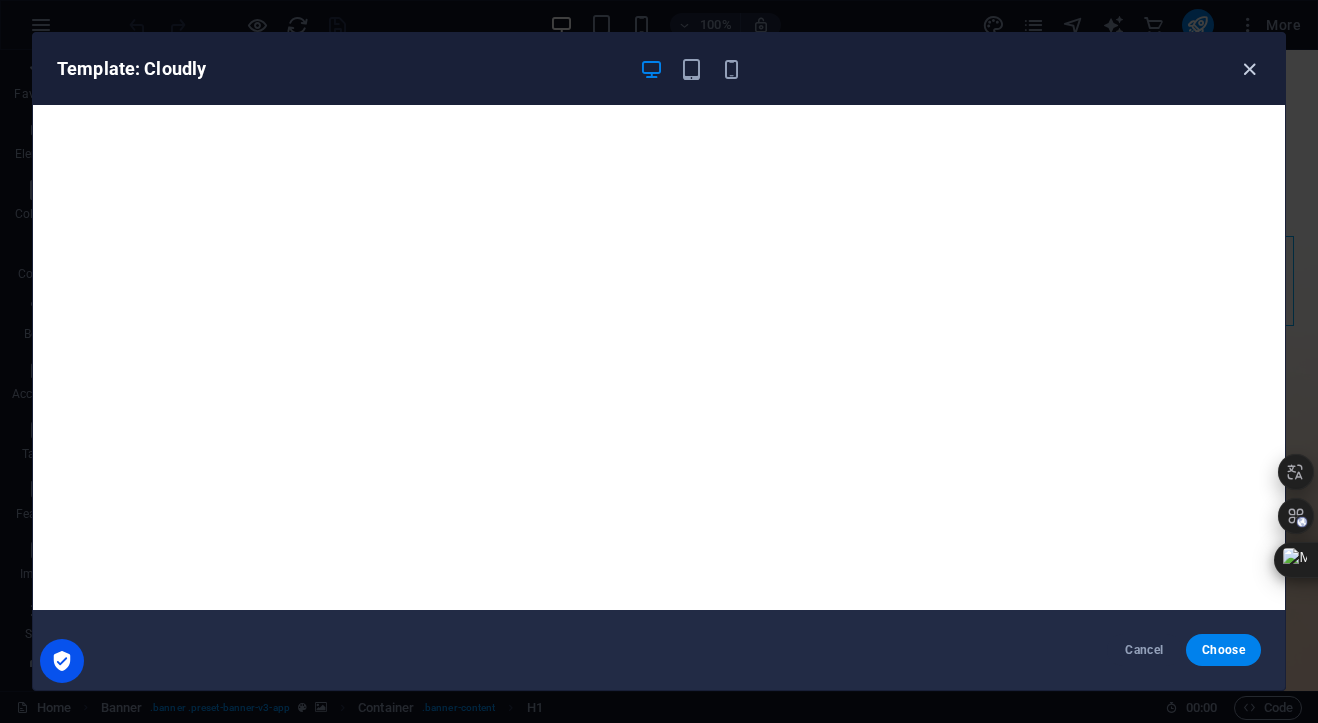 click at bounding box center [1249, 69] 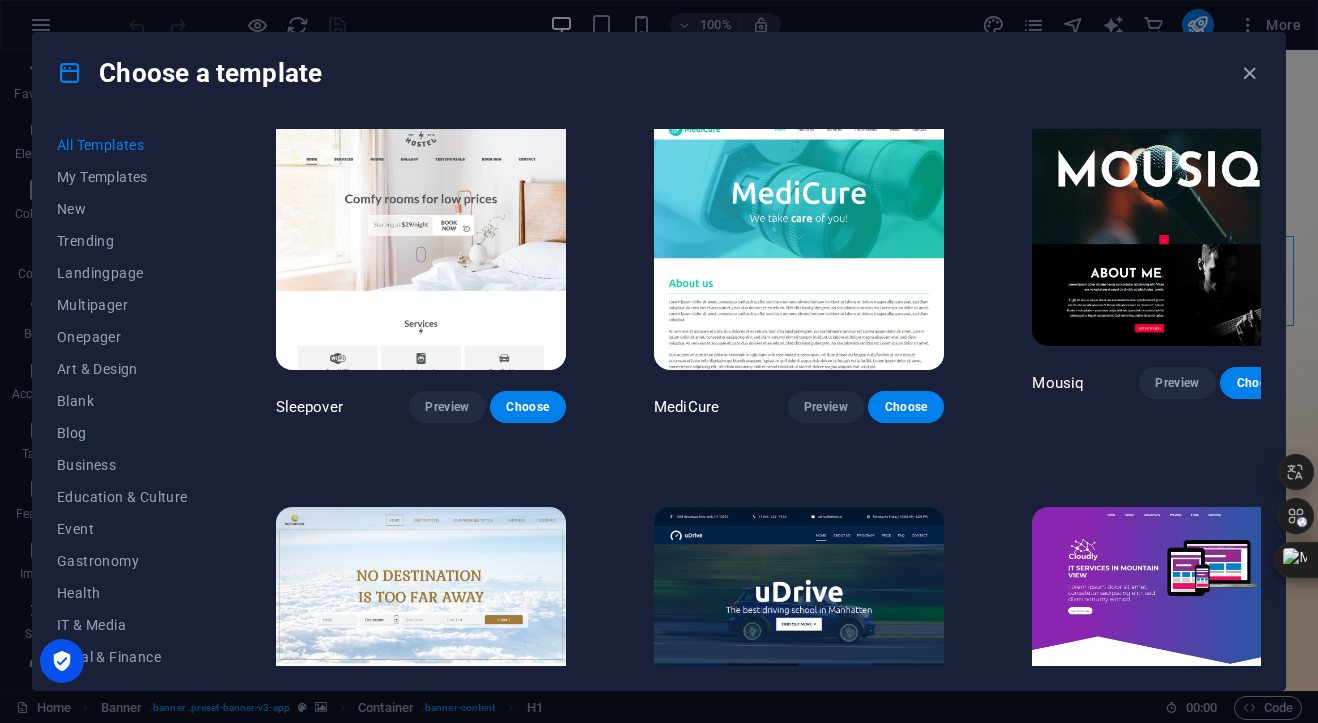scroll, scrollTop: 13825, scrollLeft: 0, axis: vertical 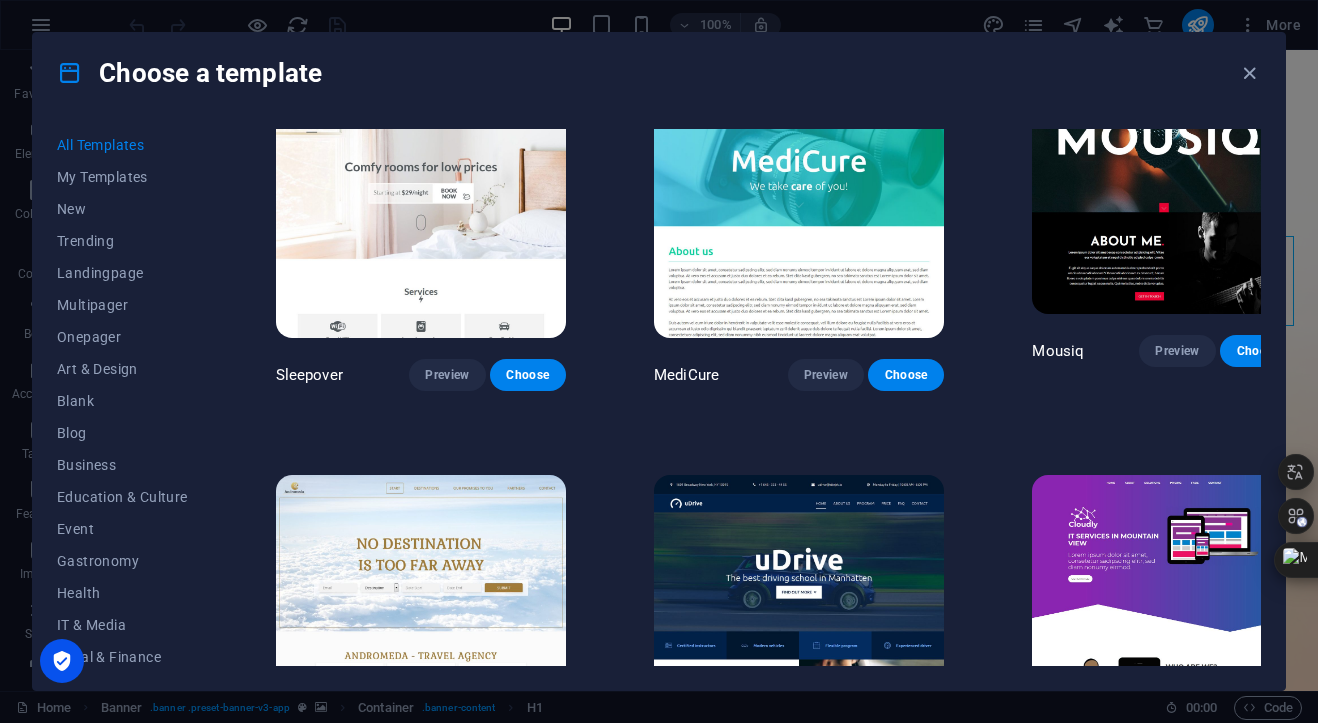 click on "Peoneera Preview Choose Art Museum Preview Choose Vitaly Preview Choose Pottery Passions Preview Choose Home Decor Preview Choose Toyland Preview Choose Pet Shop Preview Choose Wonder Planner Preview Choose Transportable Preview Choose S&L Preview Choose WePaint Preview Choose Eco-Con Preview Choose MeetUp Preview Choose Help & Care Preview Choose Podcaster Preview Choose Academix Preview Choose BIG [PERSON_NAME] Shop Preview Choose Health & Food Preview Choose UrbanNest Interiors Preview Choose Green Change Preview Choose The Beauty Temple Preview Choose WeTrain Preview Choose Cleaner Preview Choose [PERSON_NAME] Preview Choose Delicioso Preview Choose Dream Garden Preview Choose LumeDeAqua Preview Choose Pets Care Preview Choose SafeSpace Preview Choose Midnight Rain Bar Preview Choose Drive Preview Choose Estator Preview Choose Health Group Preview Choose MakeIt Agency Preview Choose Flower Shop Preview Choose Wanderlust Preview Choose WeSpa Preview Choose [GEOGRAPHIC_DATA] Preview Choose Gadgets Preview Choose Preview Yoga" at bounding box center [766, -2000] 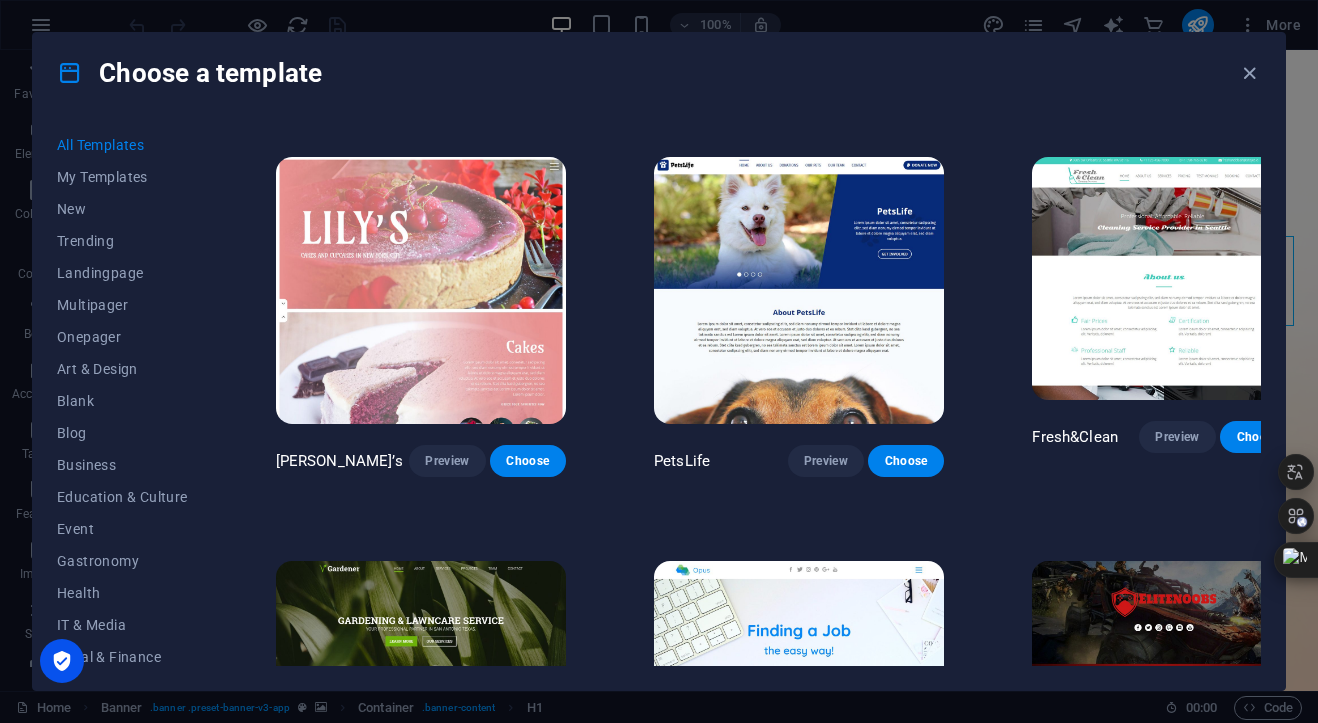 scroll, scrollTop: 14545, scrollLeft: 0, axis: vertical 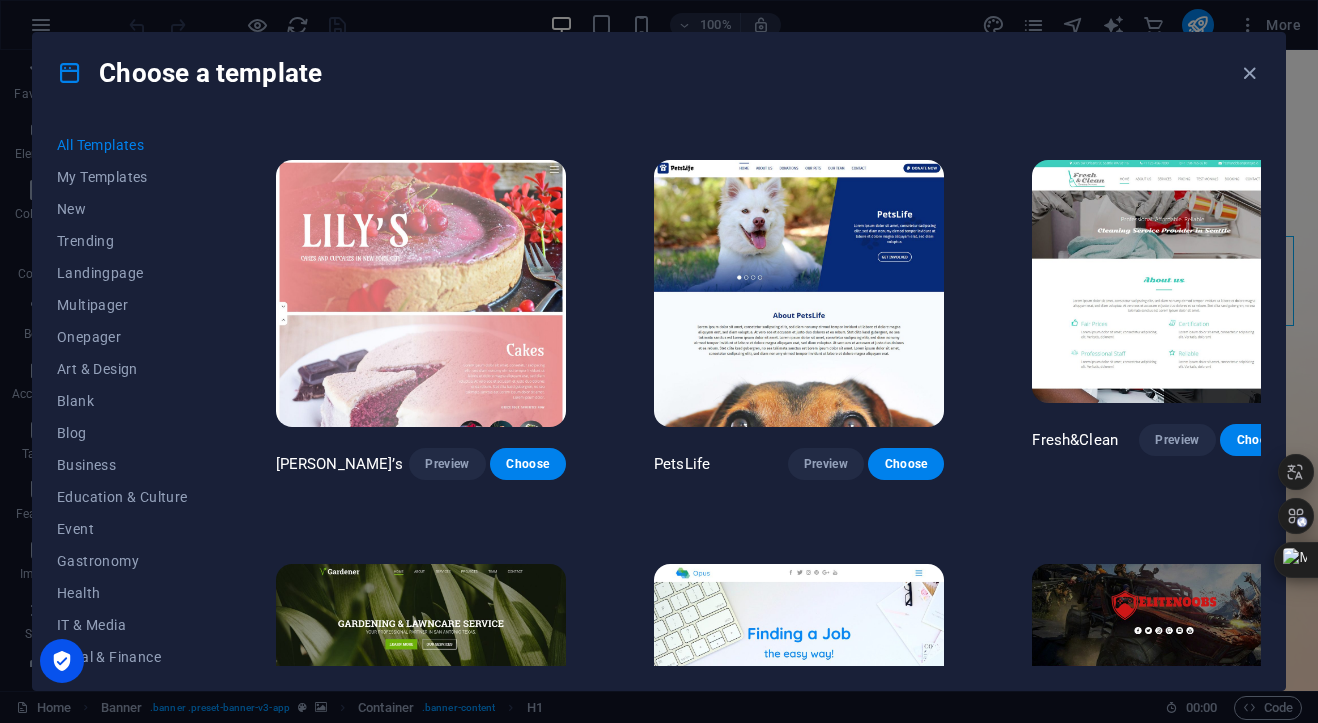 click on "Preview" at bounding box center [447, 1273] 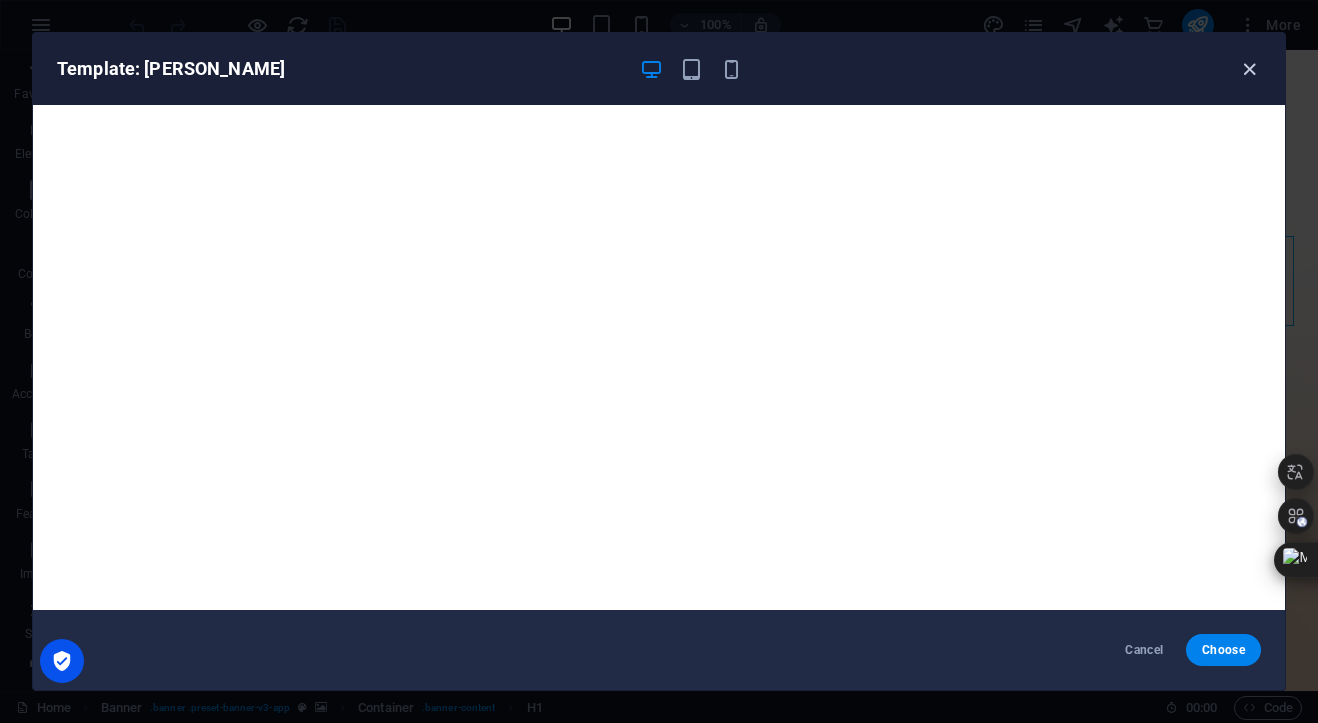click at bounding box center [1249, 69] 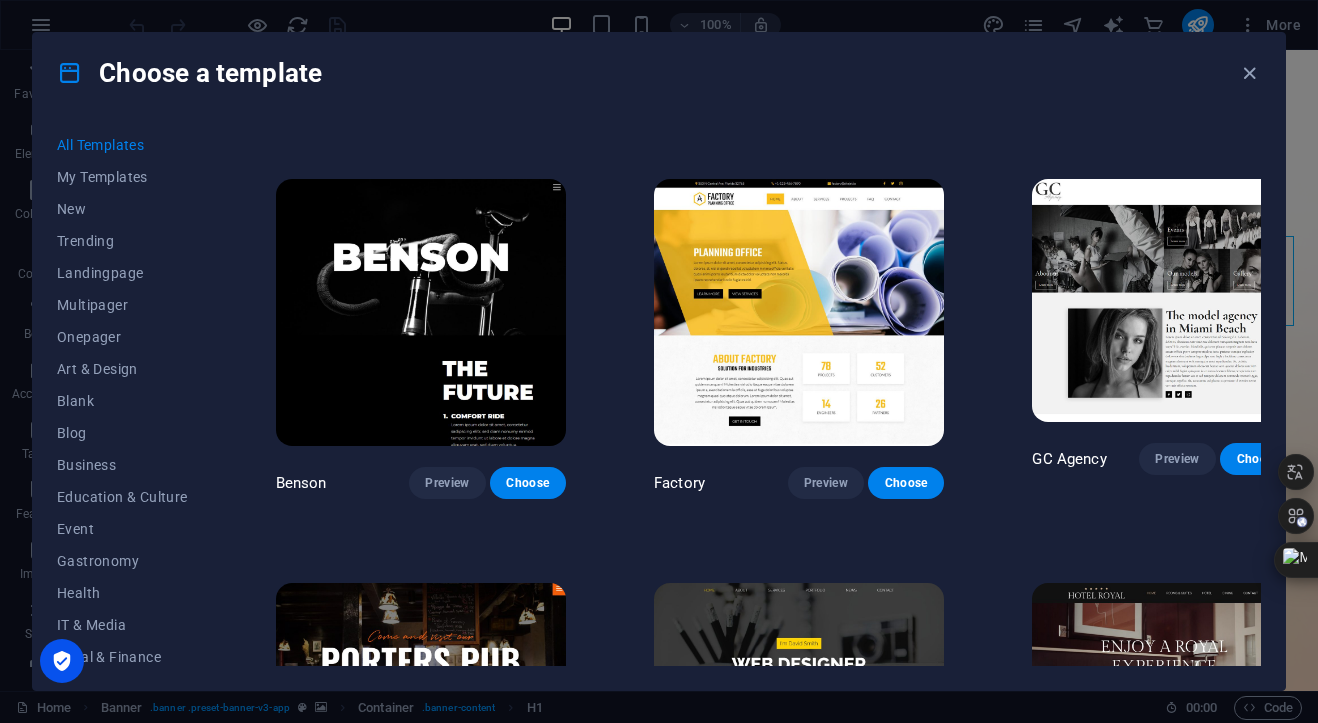 scroll, scrollTop: 15334, scrollLeft: 0, axis: vertical 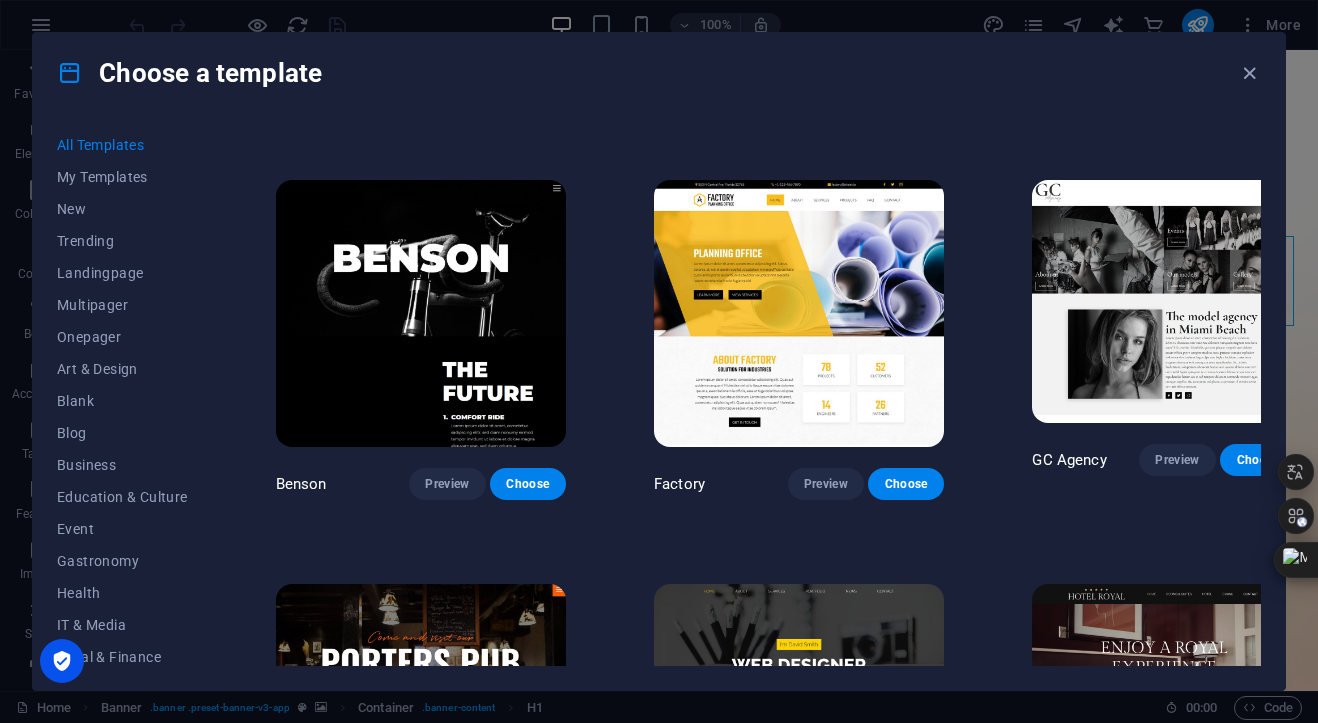 click on "Preview" at bounding box center [826, 1293] 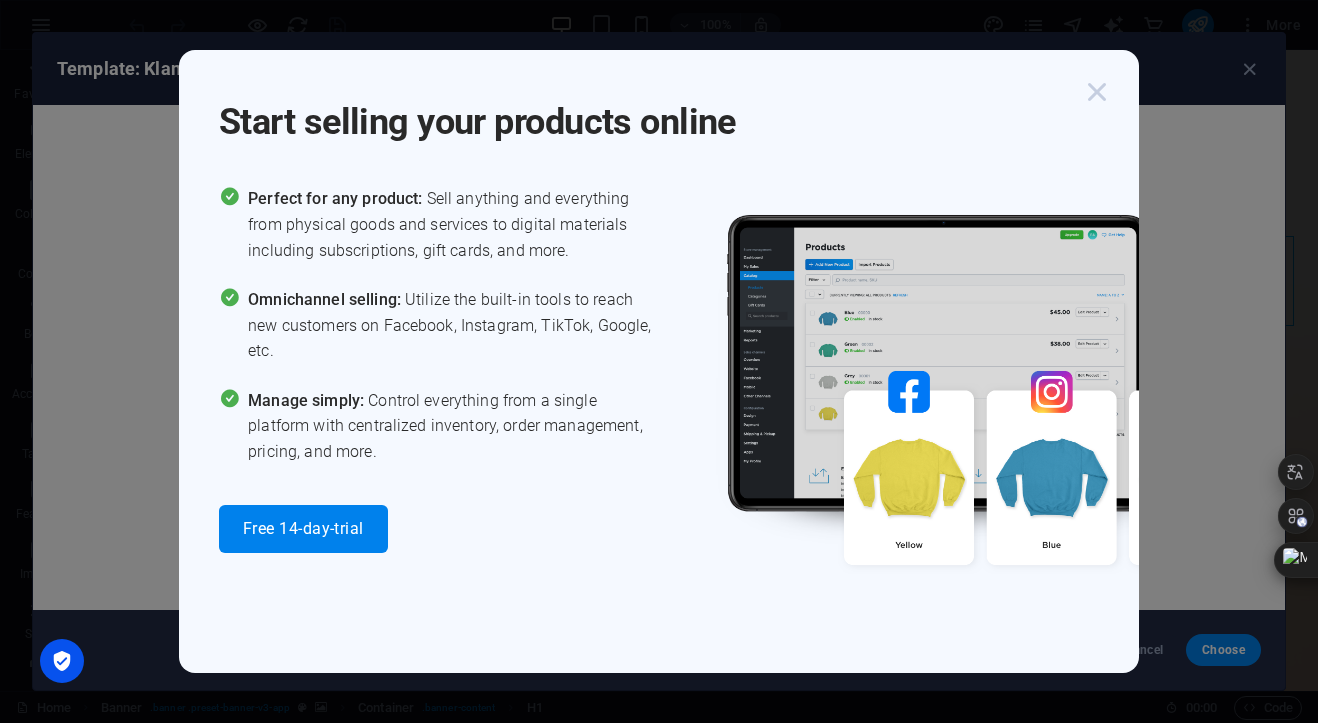 click at bounding box center (1097, 92) 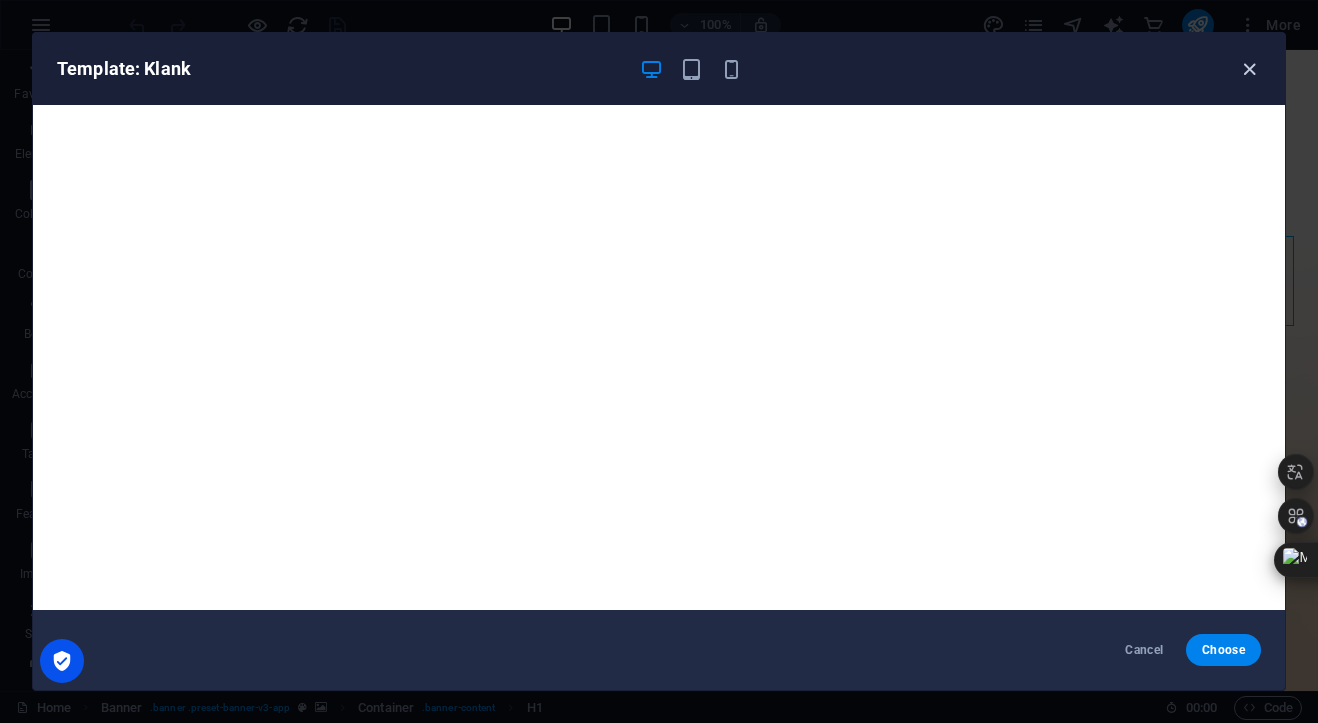 click at bounding box center (1249, 69) 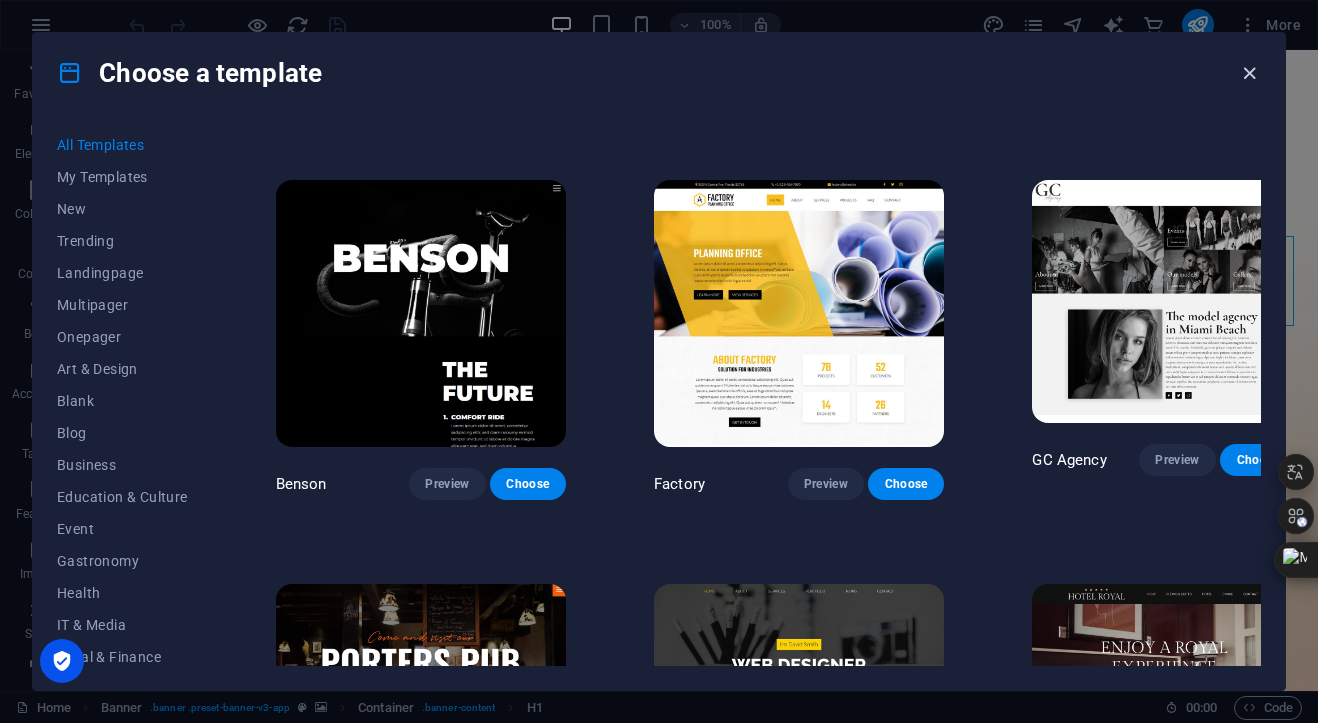 click at bounding box center (1249, 73) 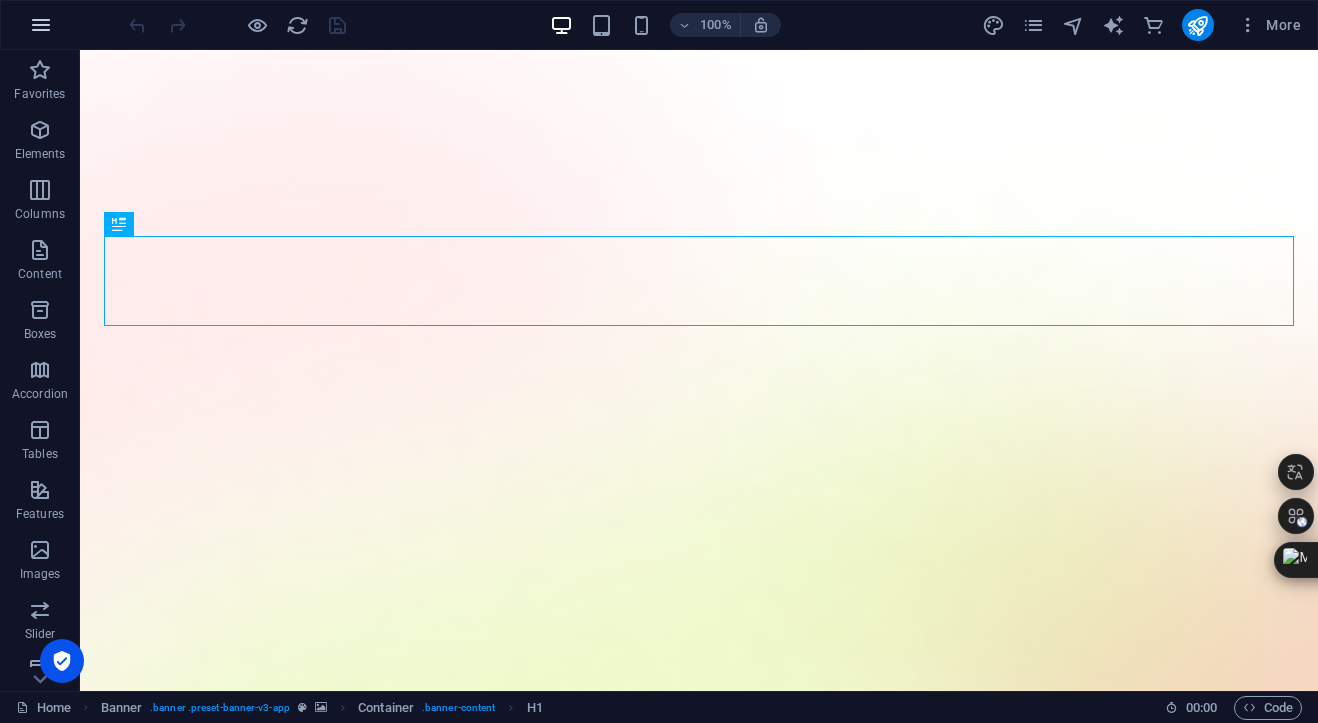 click at bounding box center (41, 25) 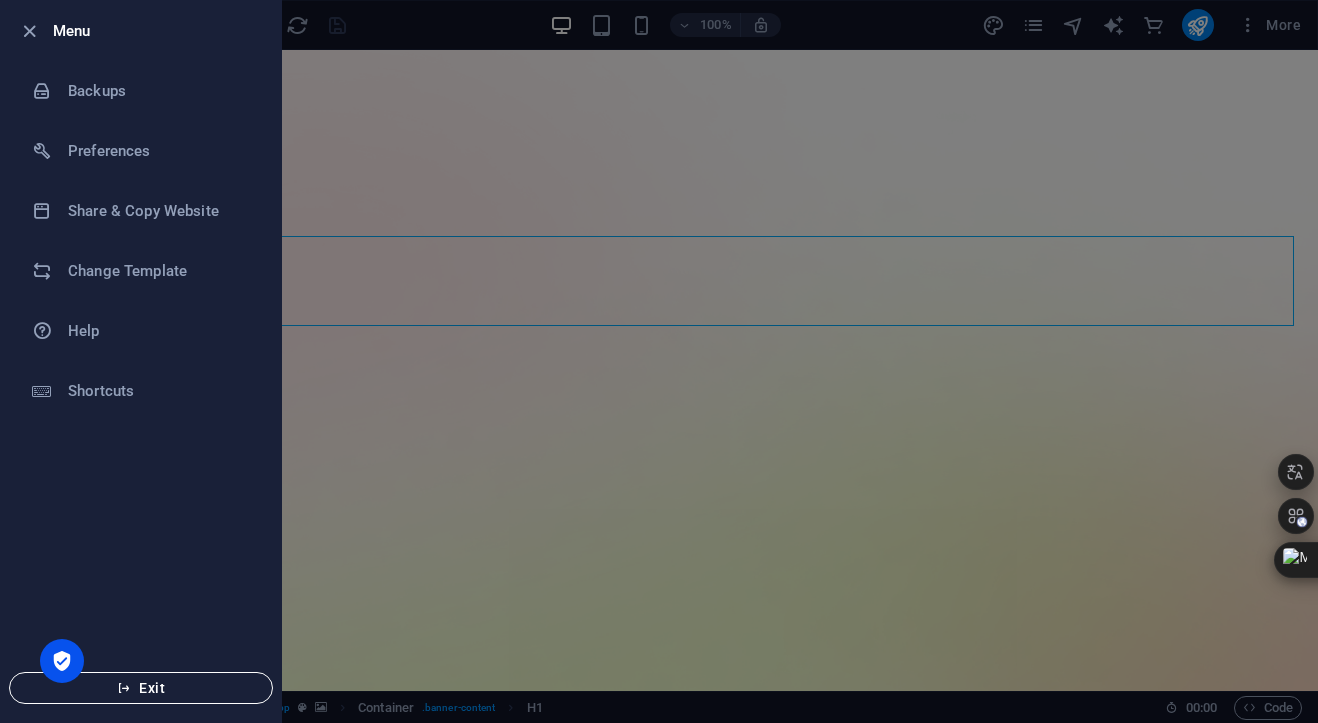 click on "Exit" at bounding box center [141, 688] 